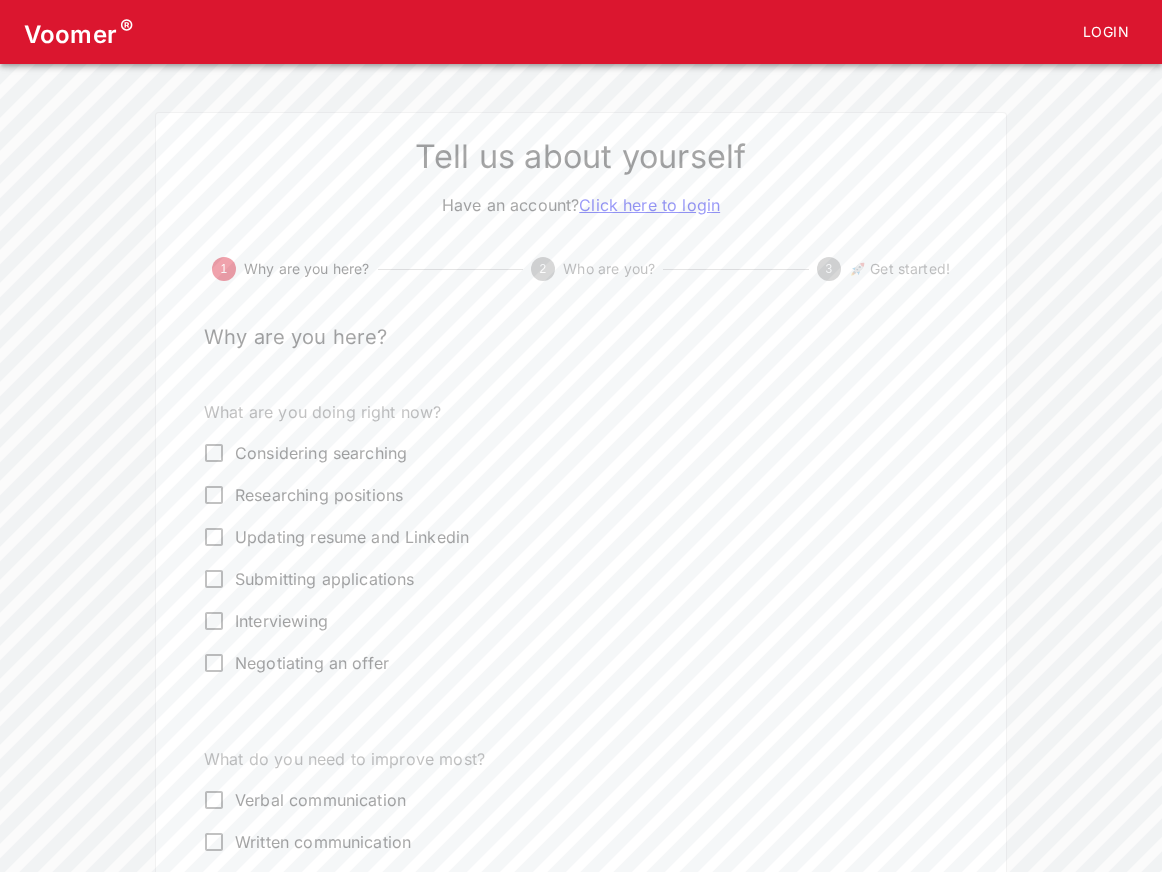 scroll, scrollTop: 0, scrollLeft: 0, axis: both 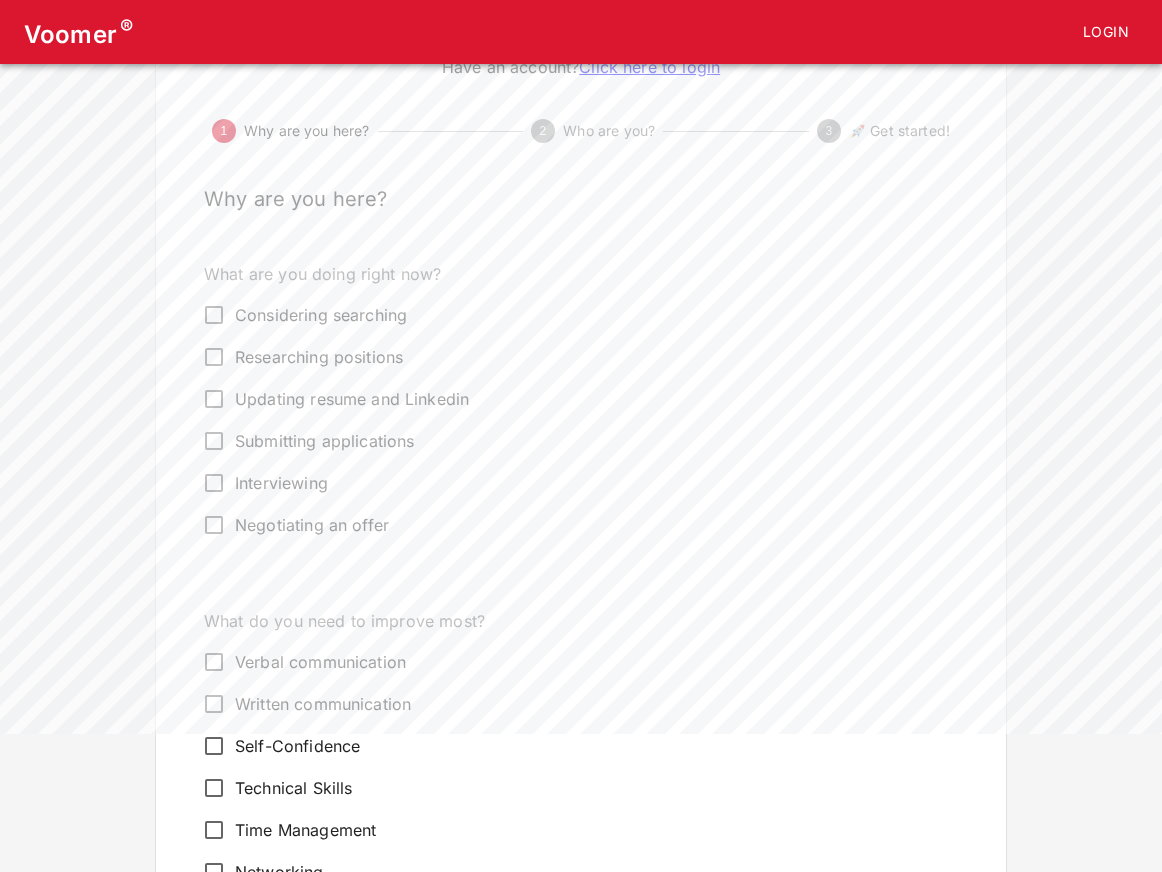 click on "Interviewing" at bounding box center [281, 483] 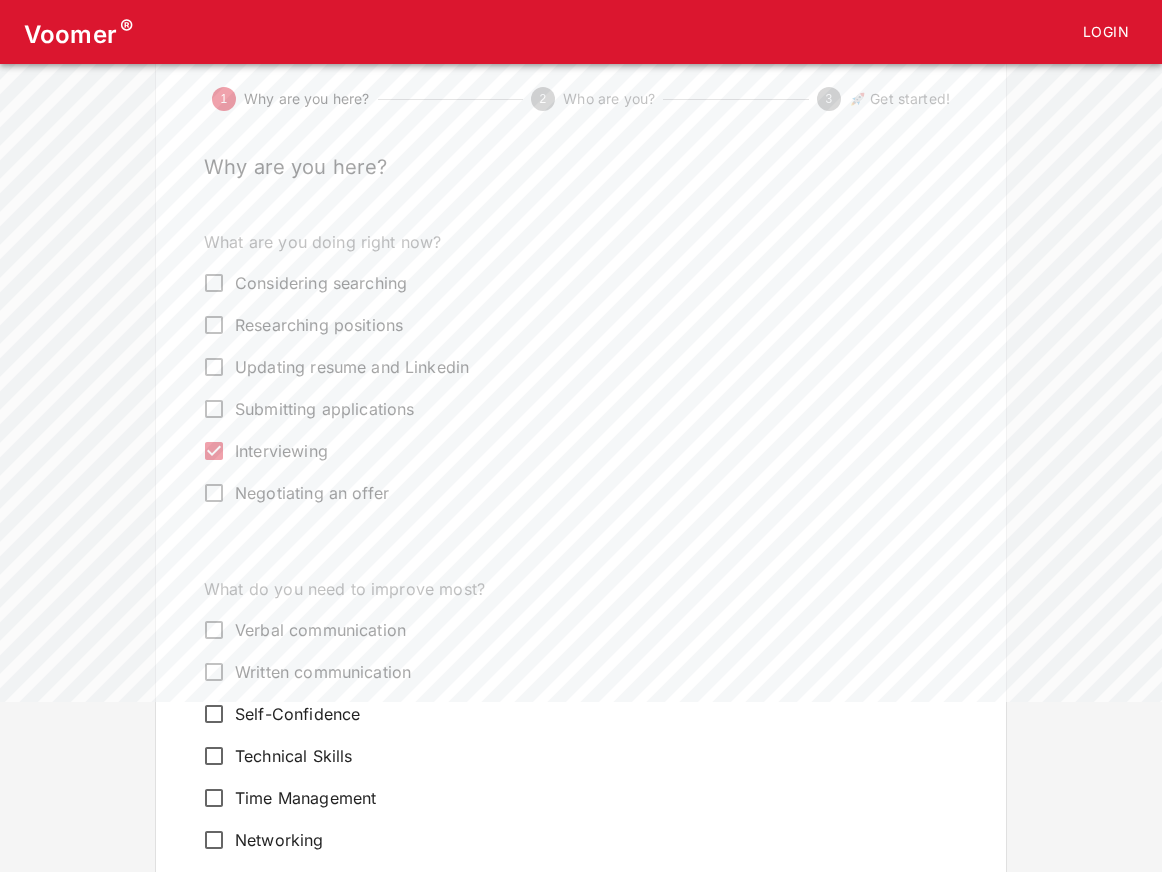scroll, scrollTop: 175, scrollLeft: 0, axis: vertical 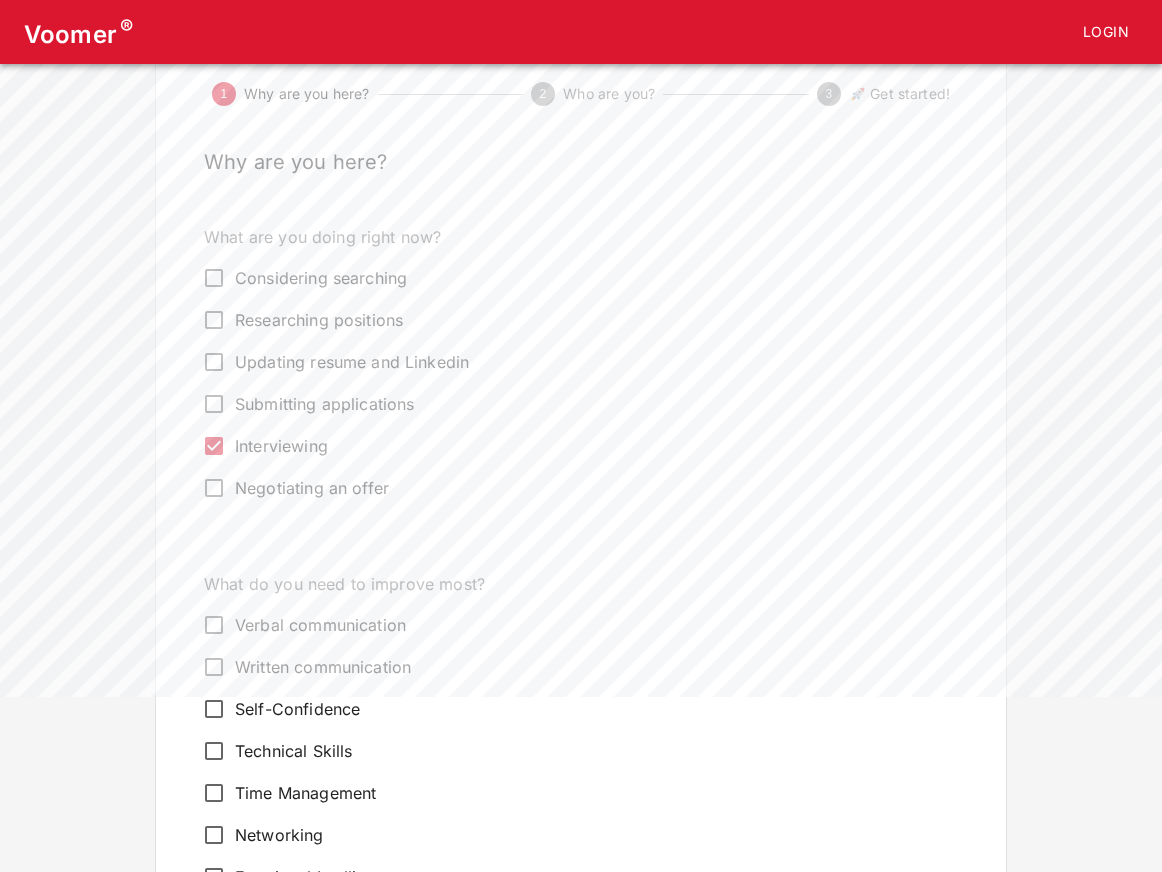 click on "Submitting applications" at bounding box center (324, 404) 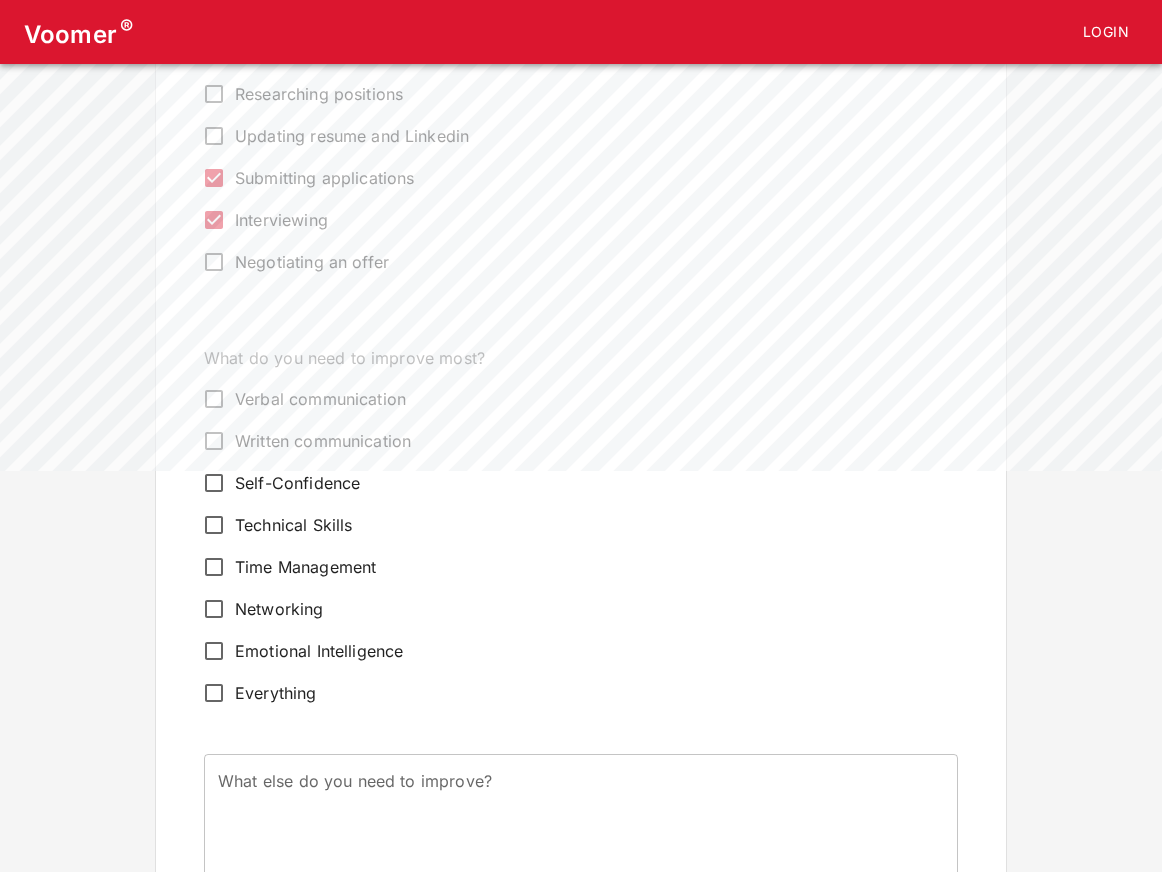 scroll, scrollTop: 409, scrollLeft: 0, axis: vertical 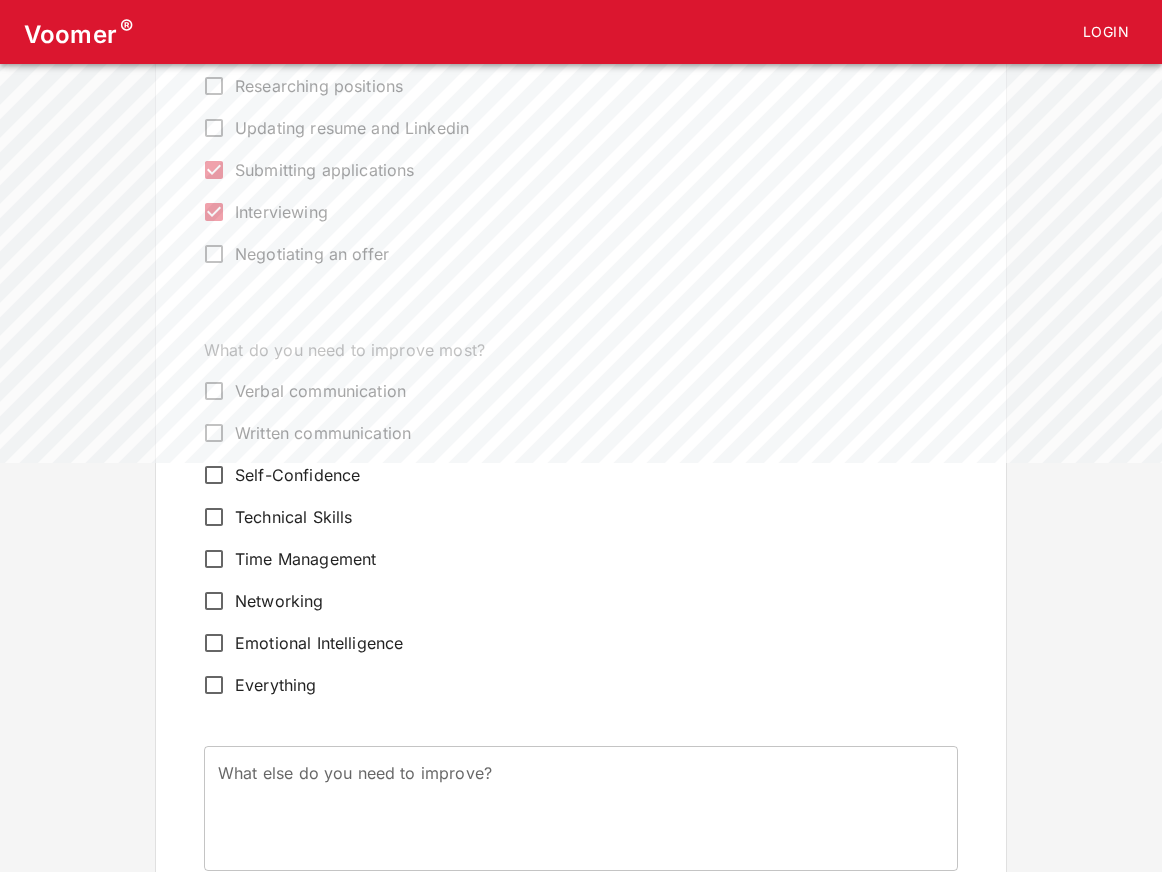 click on "Technical Skills" at bounding box center [293, 517] 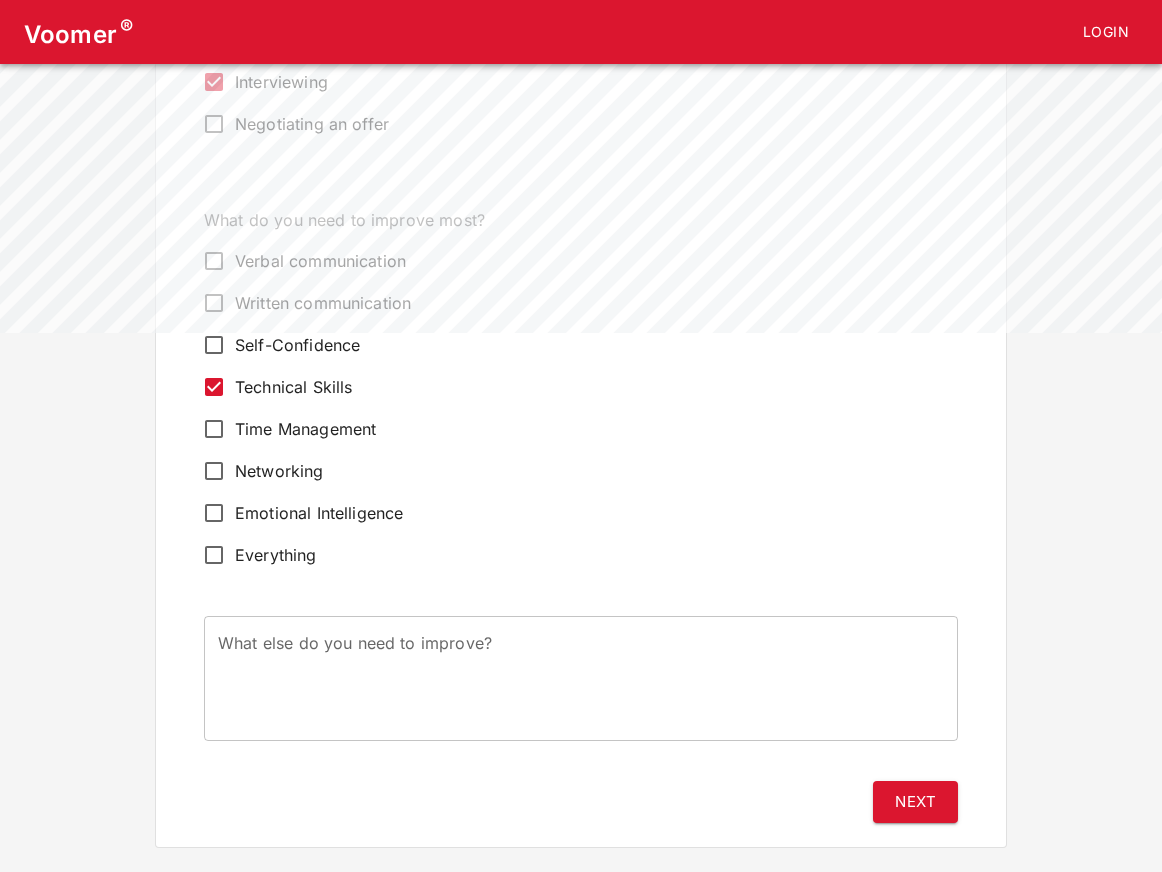 scroll, scrollTop: 540, scrollLeft: 0, axis: vertical 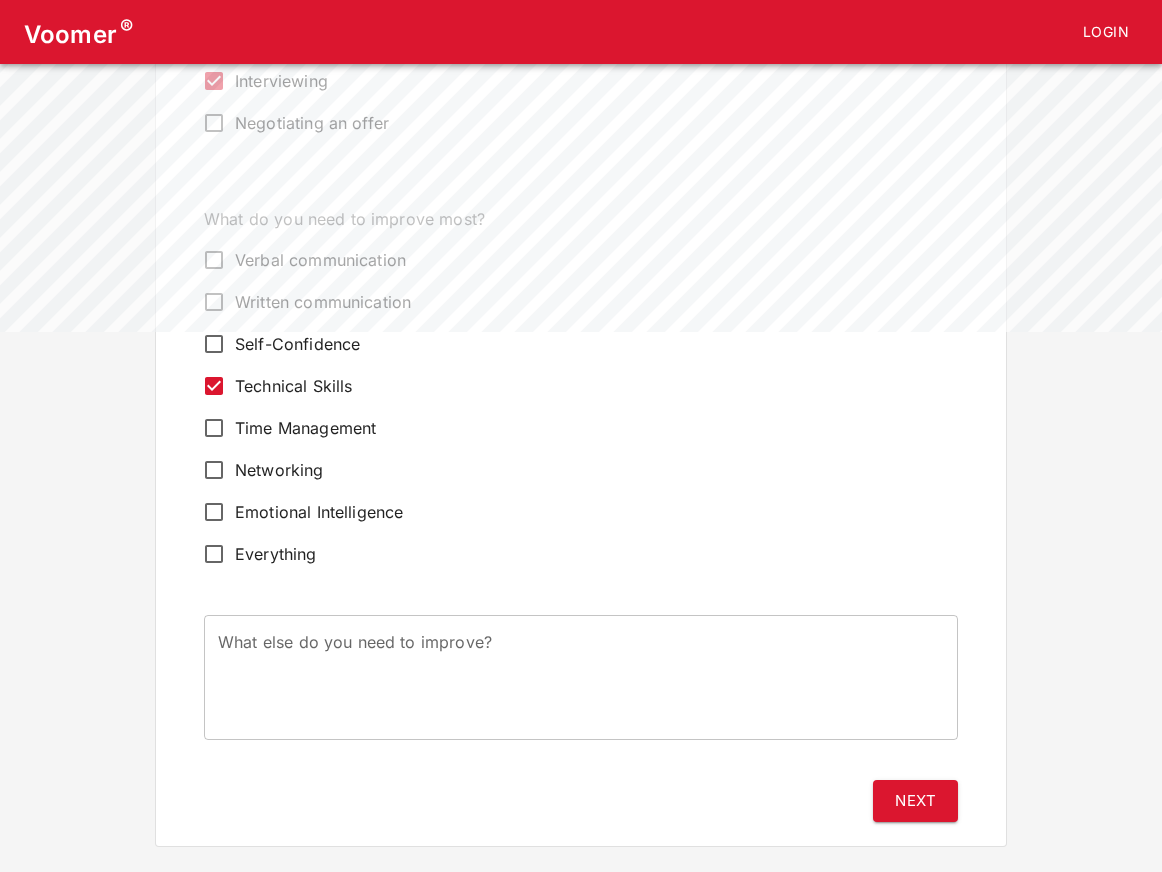 click on "Verbal communication" at bounding box center (320, 260) 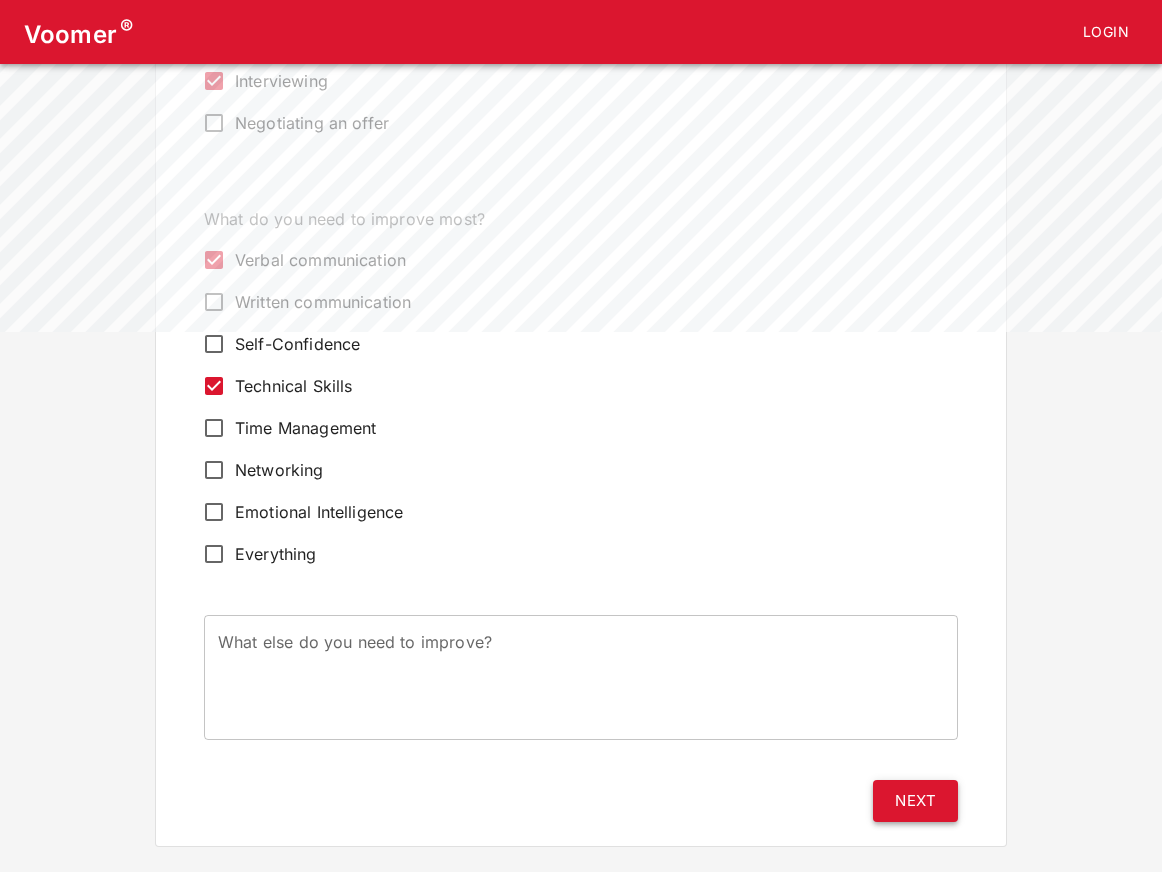 click on "Next" at bounding box center [915, 801] 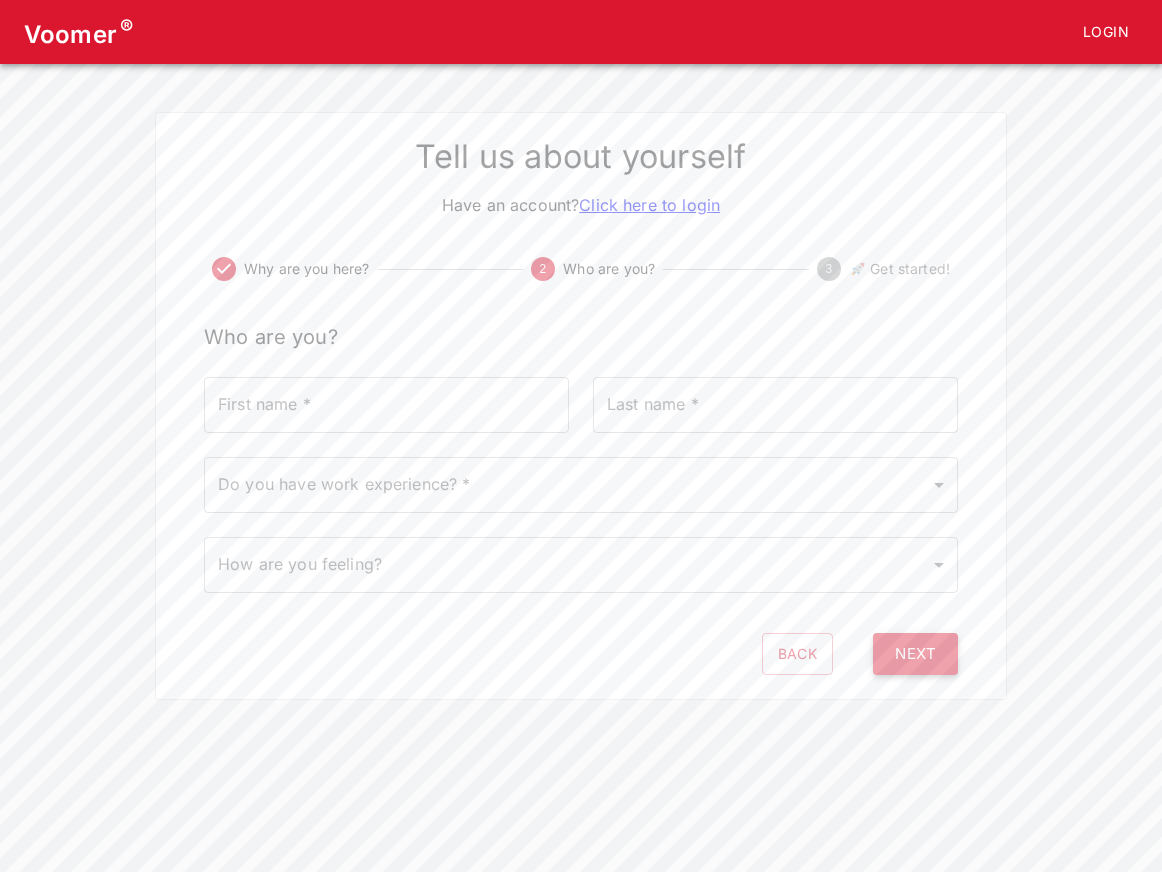 scroll, scrollTop: 0, scrollLeft: 0, axis: both 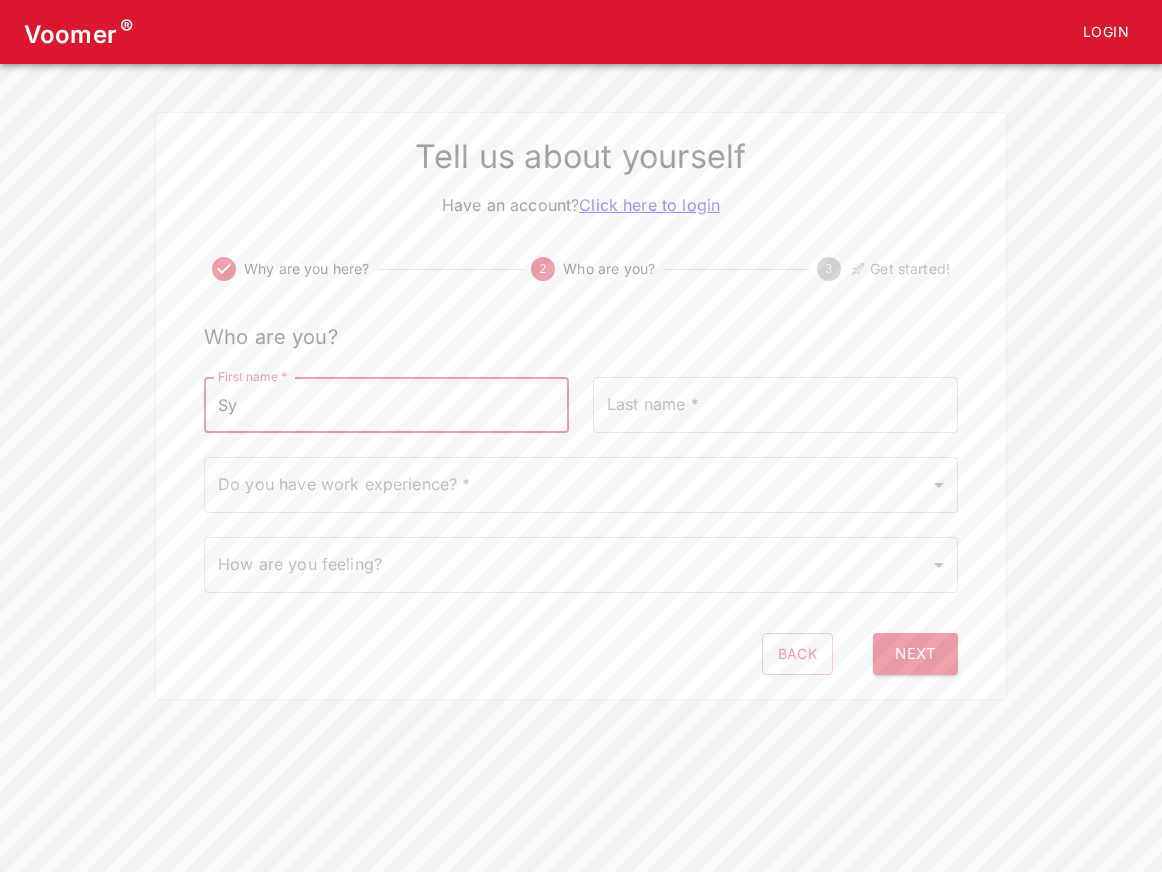type on "S" 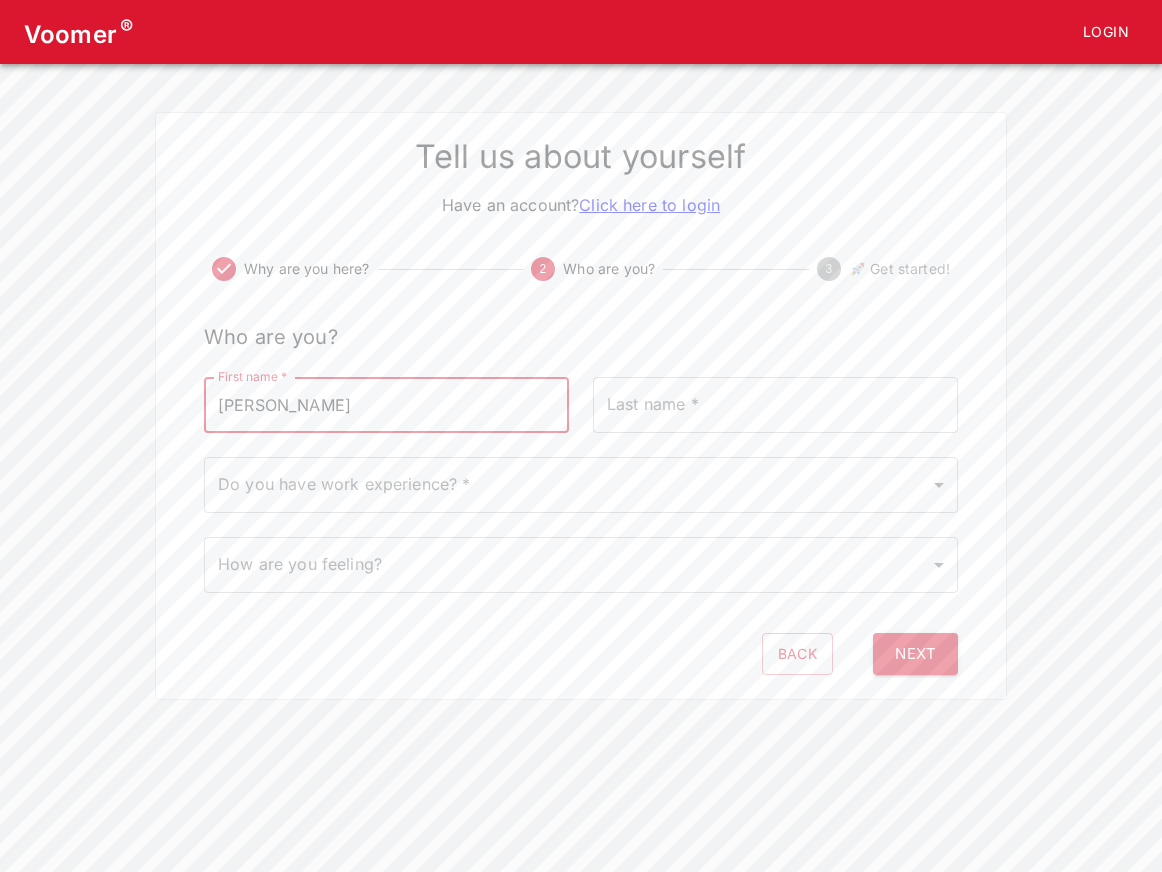type on "[PERSON_NAME]" 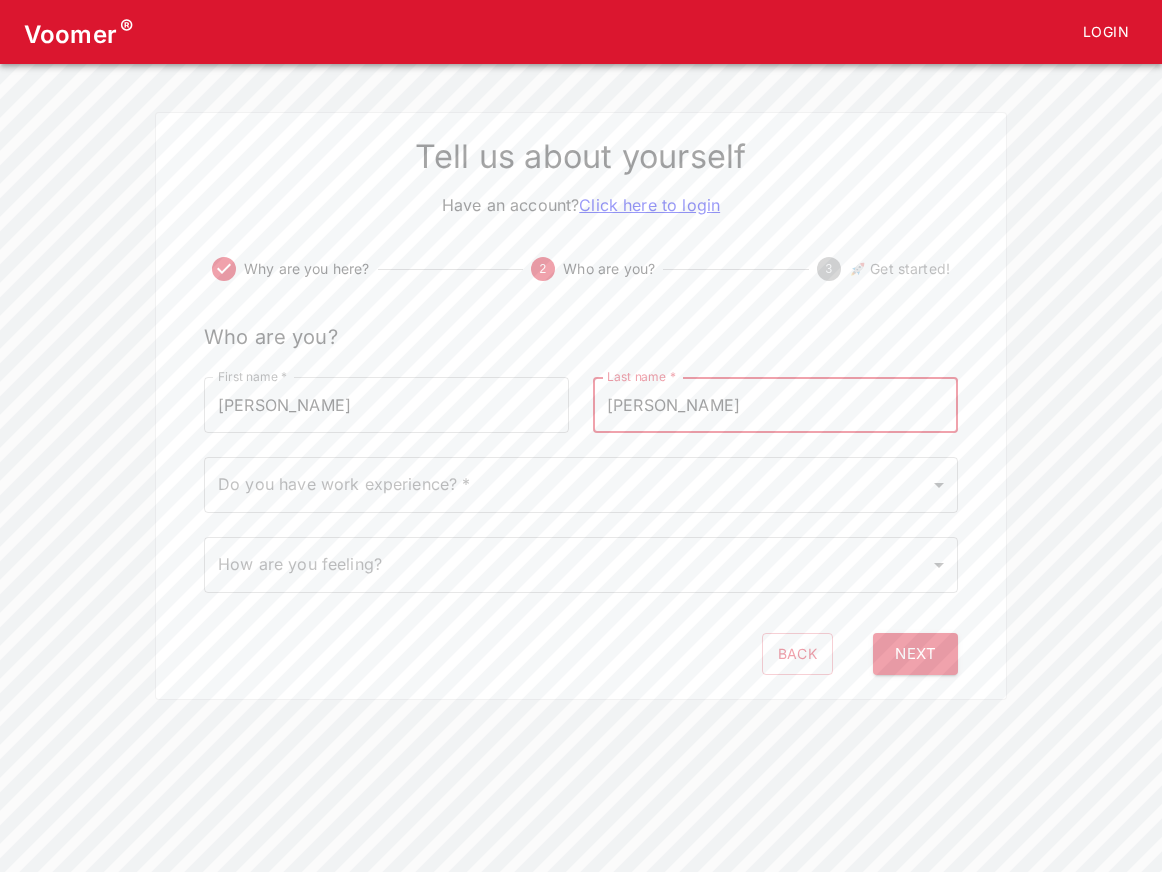 type on "[PERSON_NAME]" 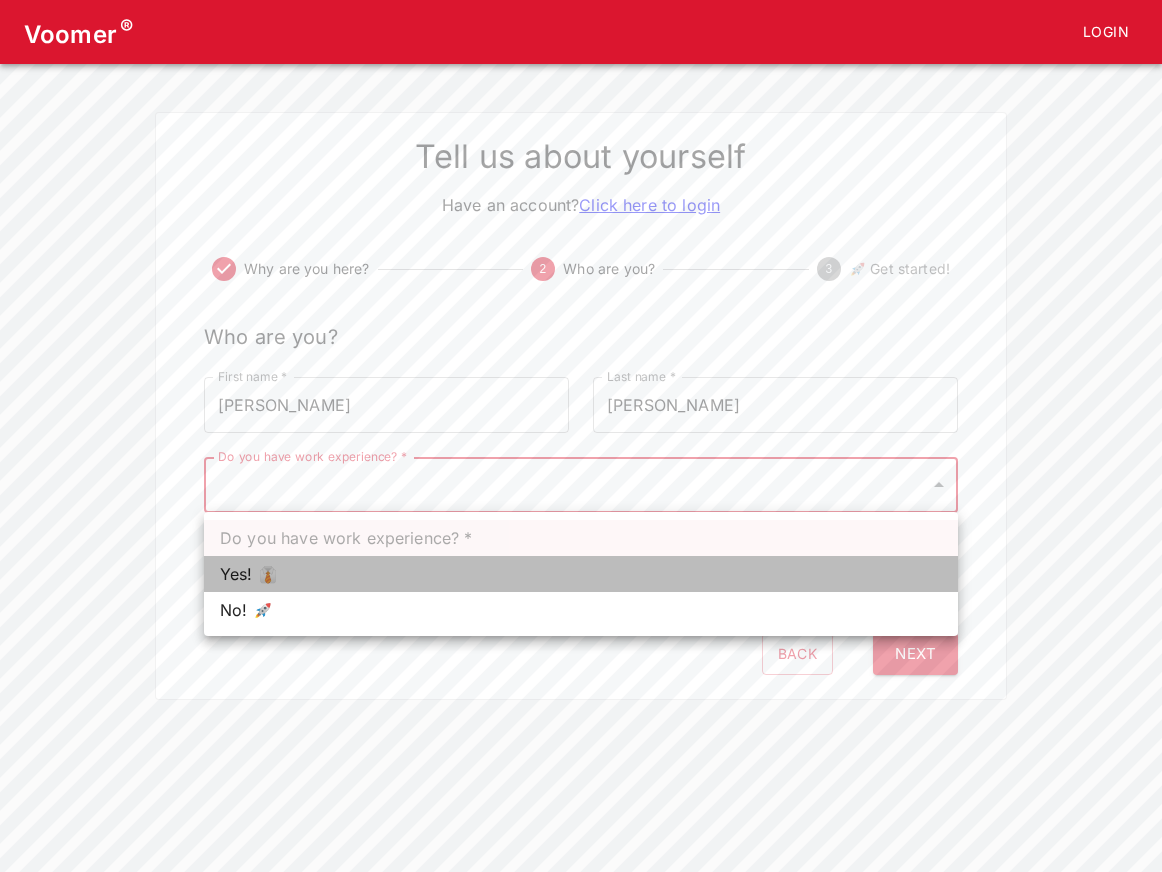 click on "Yes! 👔" at bounding box center [581, 574] 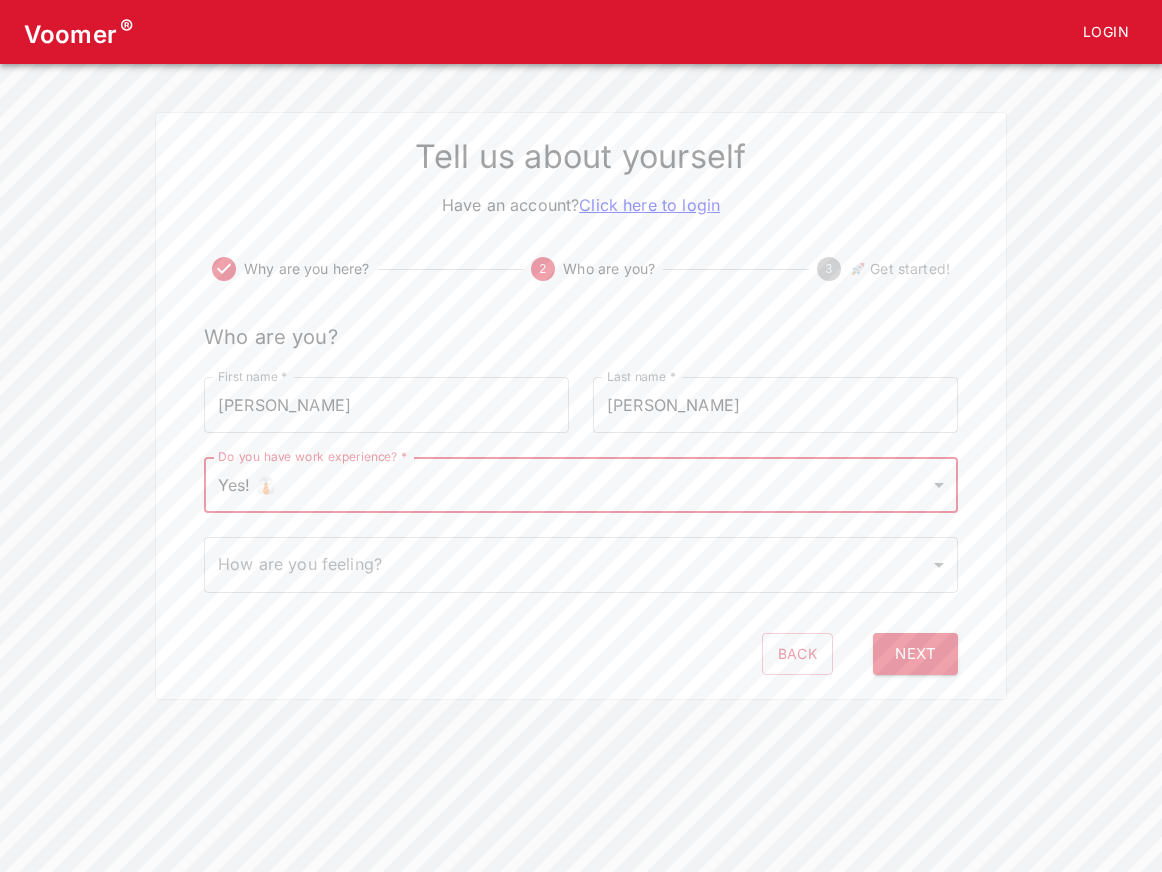 click on "Voomer ® Login Tell us about yourself Have an account?  Click here to login Why are you here? 2 Who are you? 3 🚀 Get started! Who are you? First name * [PERSON_NAME] First name * Last name * [PERSON_NAME] Last name * Do you have work experience? * Yes! 👔 1 Do you have work experience? * How are you feeling? ​ How are you feeling? Back Next" at bounding box center (581, 350) 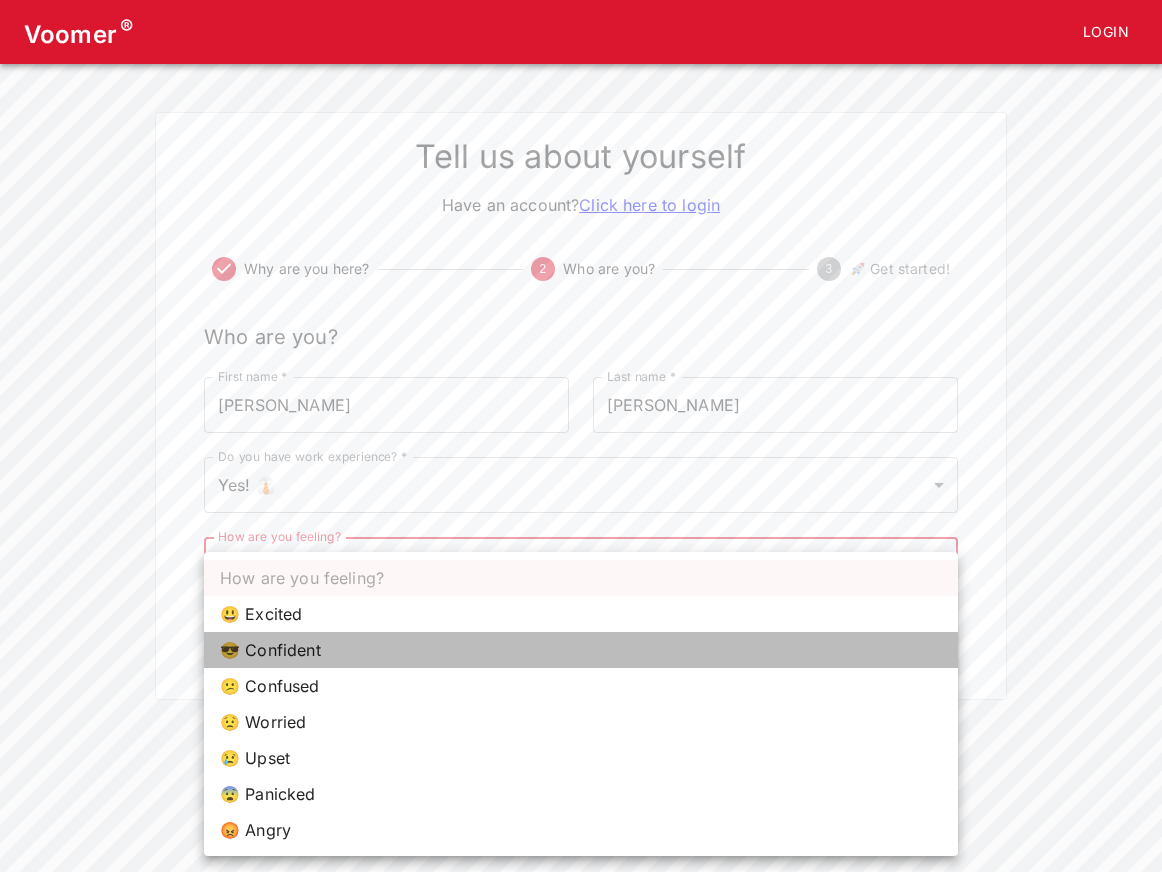 click on "😎 Confident" at bounding box center [581, 650] 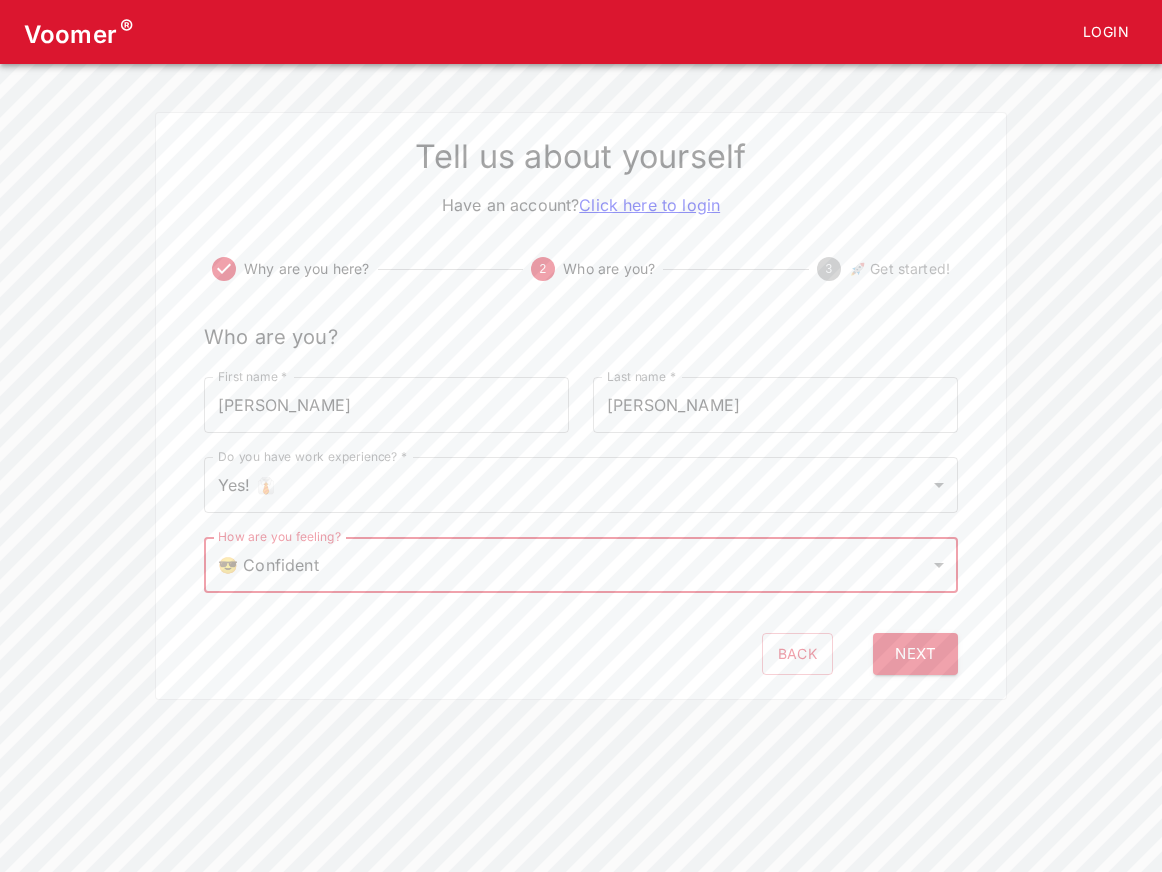 click on "Tell us about yourself Have an account?  Click here to login Why are you here? 2 Who are you? 3 🚀 Get started! Who are you? First name * [PERSON_NAME] First name * Last name * [PERSON_NAME] Last name * Do you have work experience? * Yes! 👔 1 Do you have work experience? * How are you feeling? 😎 Confident confident How are you feeling? Back Next" at bounding box center [581, 406] 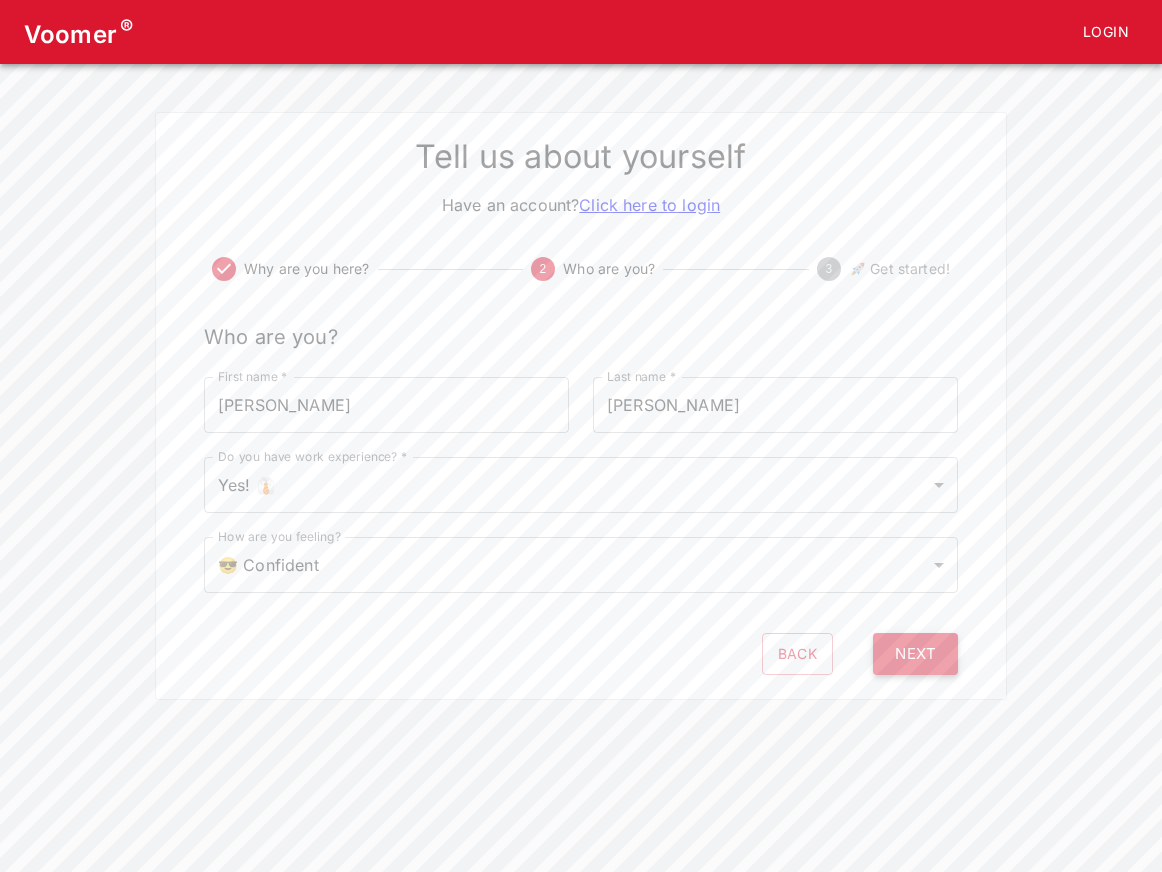 click on "Next" at bounding box center (915, 654) 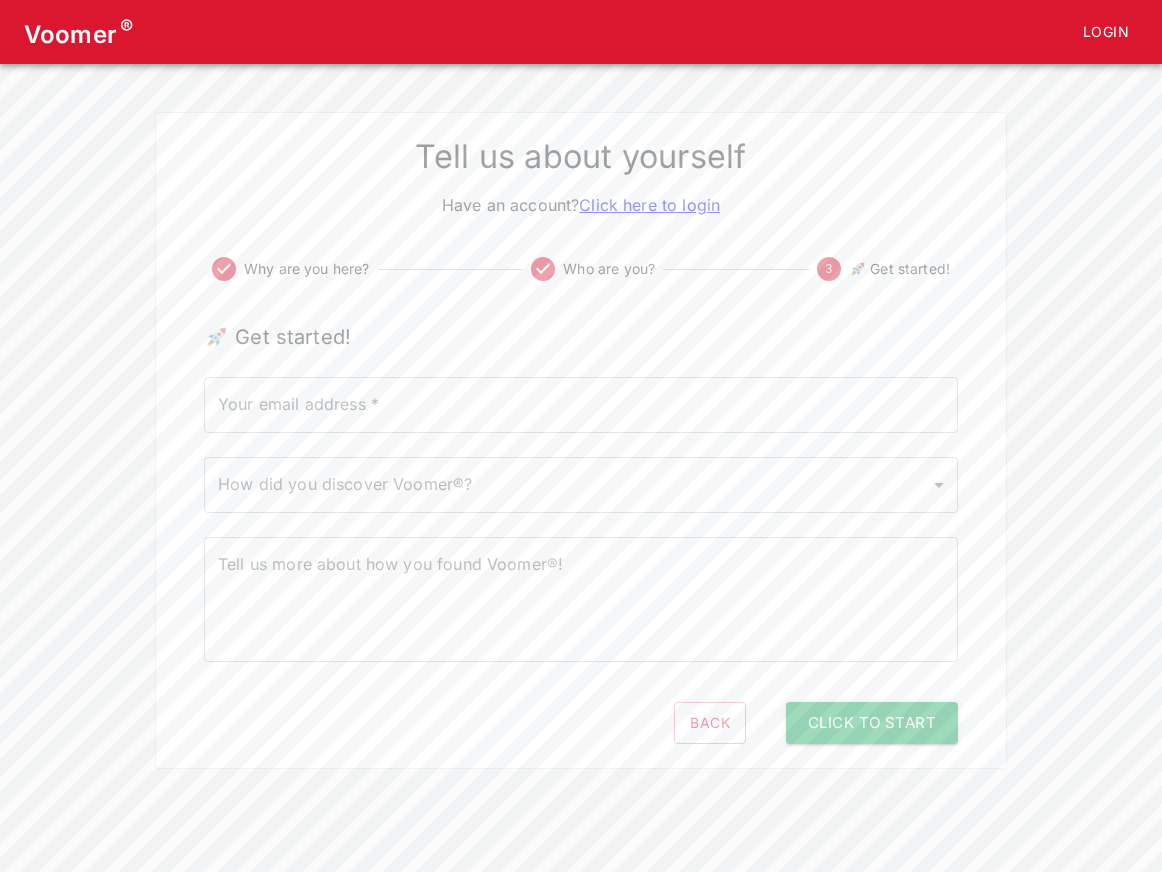 click on "Your email address *" at bounding box center (581, 405) 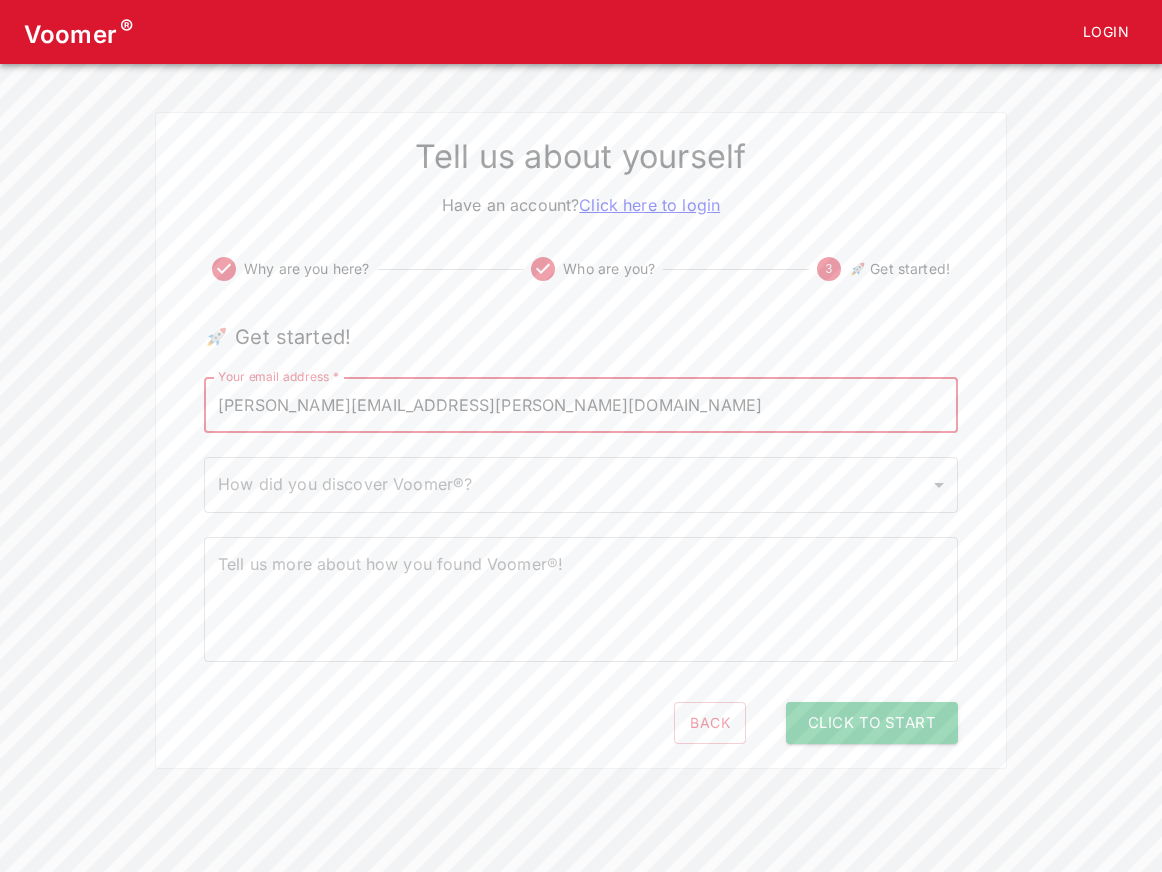 type on "[PERSON_NAME][EMAIL_ADDRESS][PERSON_NAME][DOMAIN_NAME]" 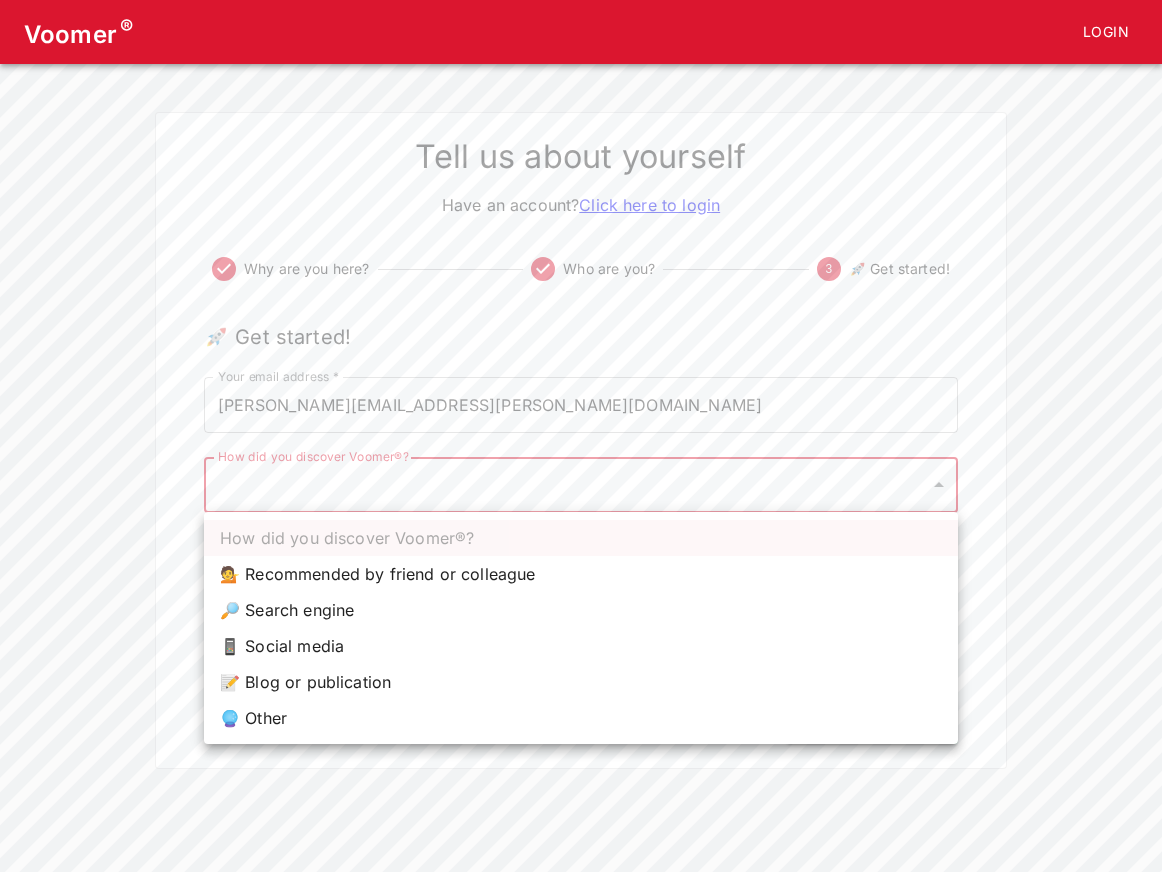 click on "💁 Recommended by friend or colleague" at bounding box center [581, 574] 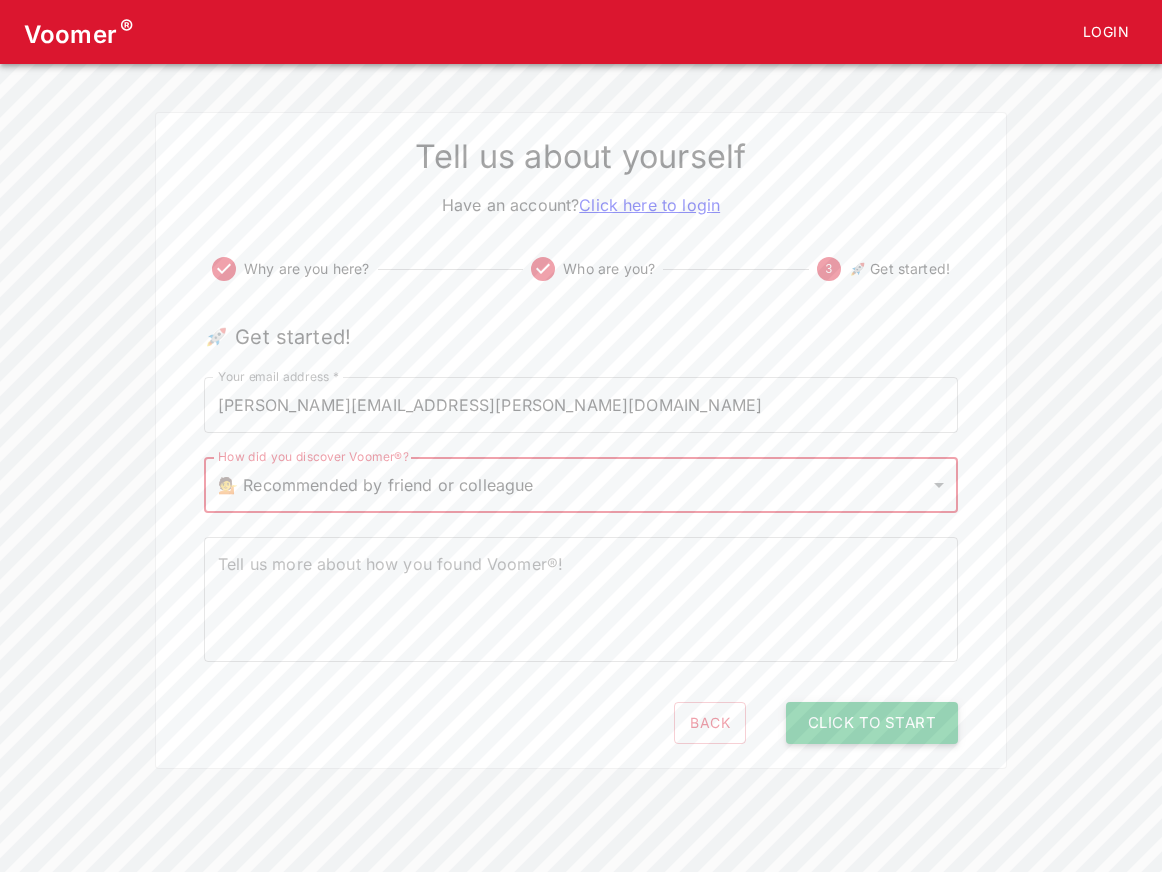 click on "Click to Start" at bounding box center (872, 723) 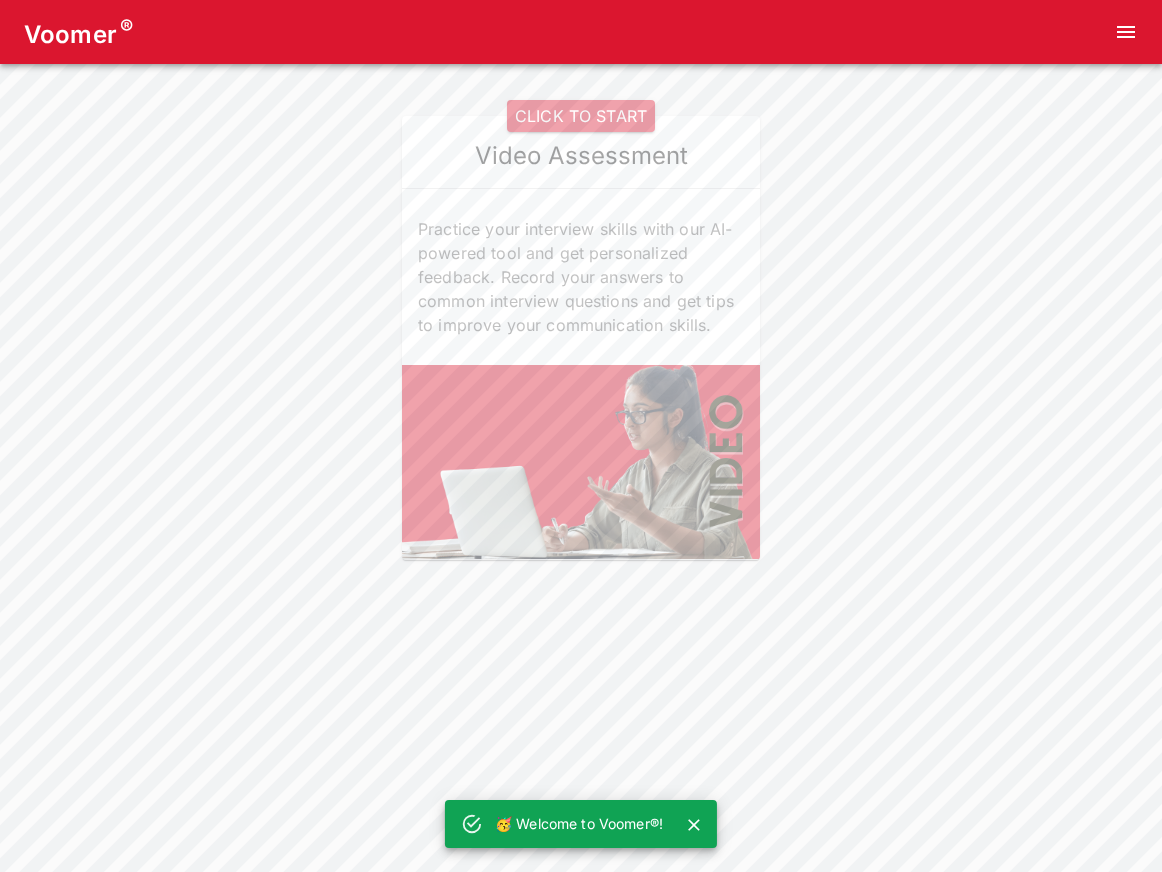 click on "CLICK TO START" at bounding box center [581, 116] 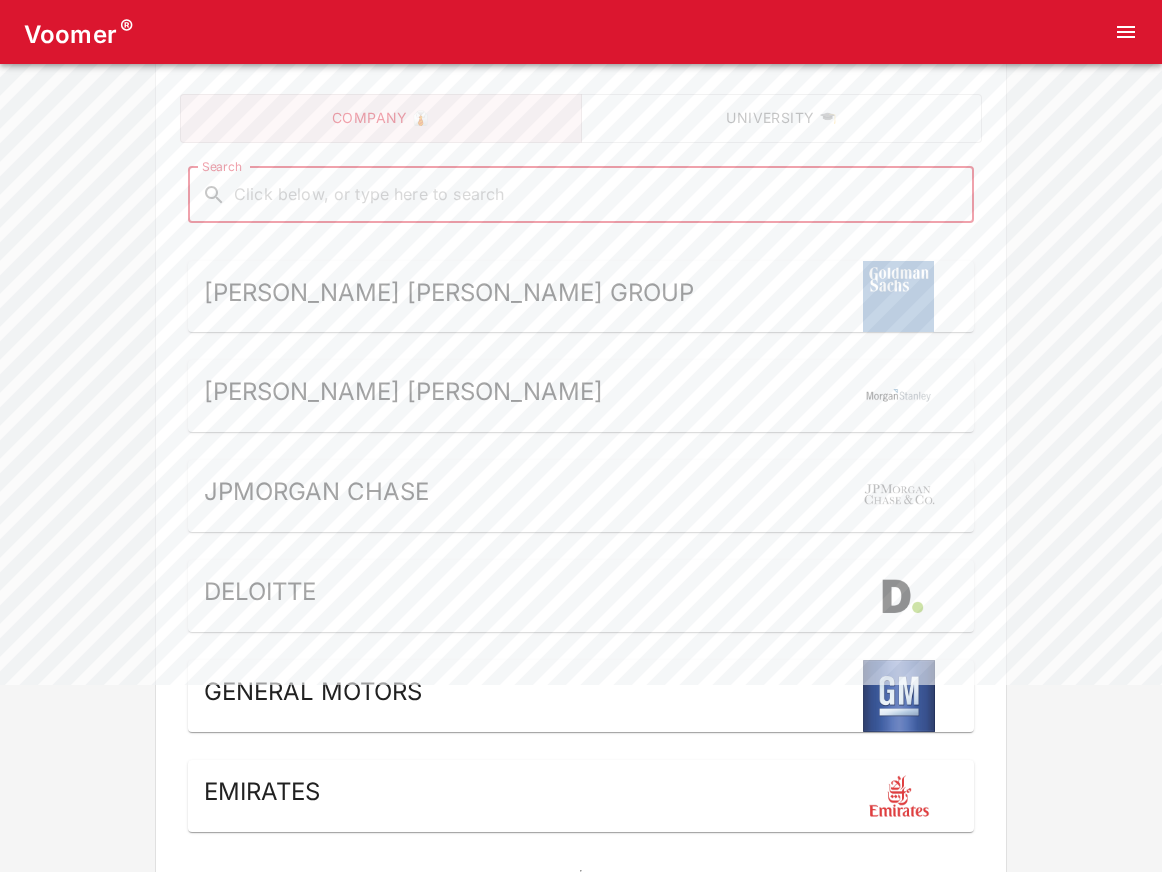 scroll, scrollTop: 179, scrollLeft: 0, axis: vertical 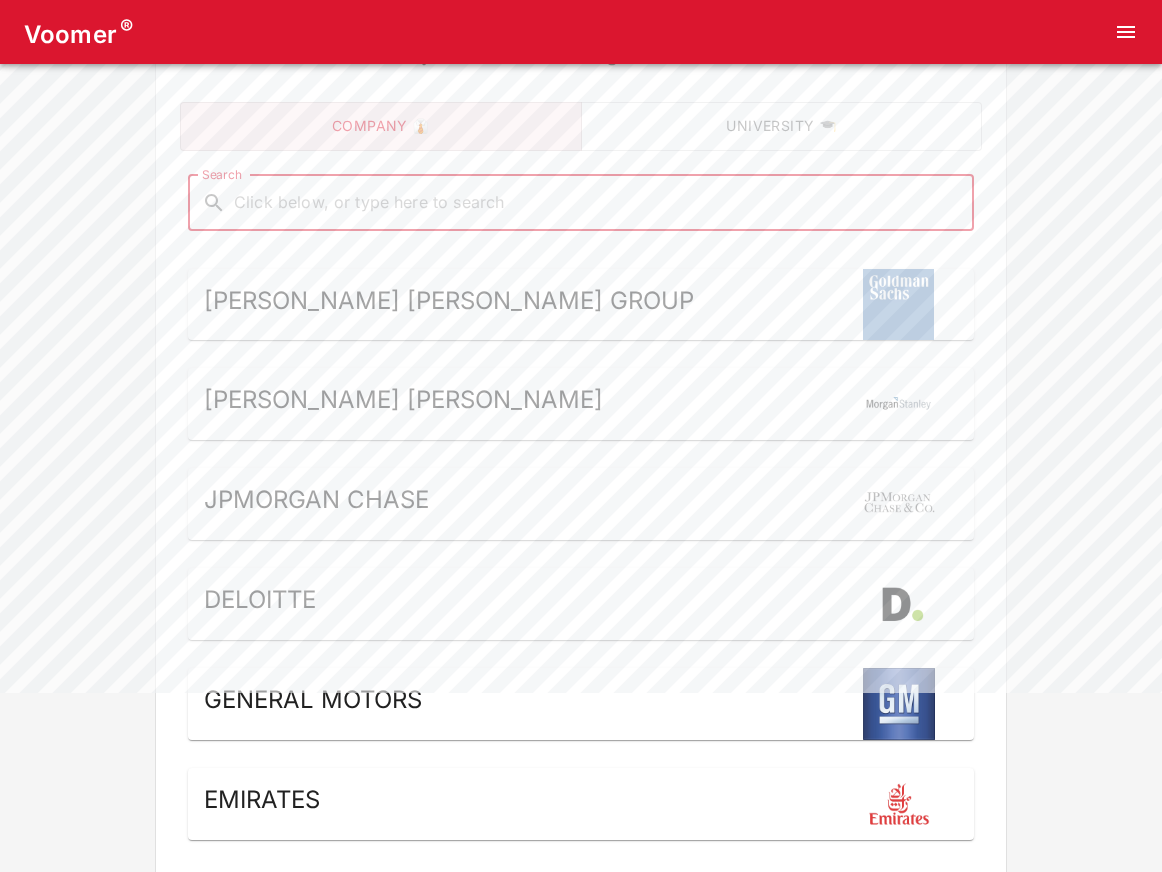 click on "Search" at bounding box center (597, 203) 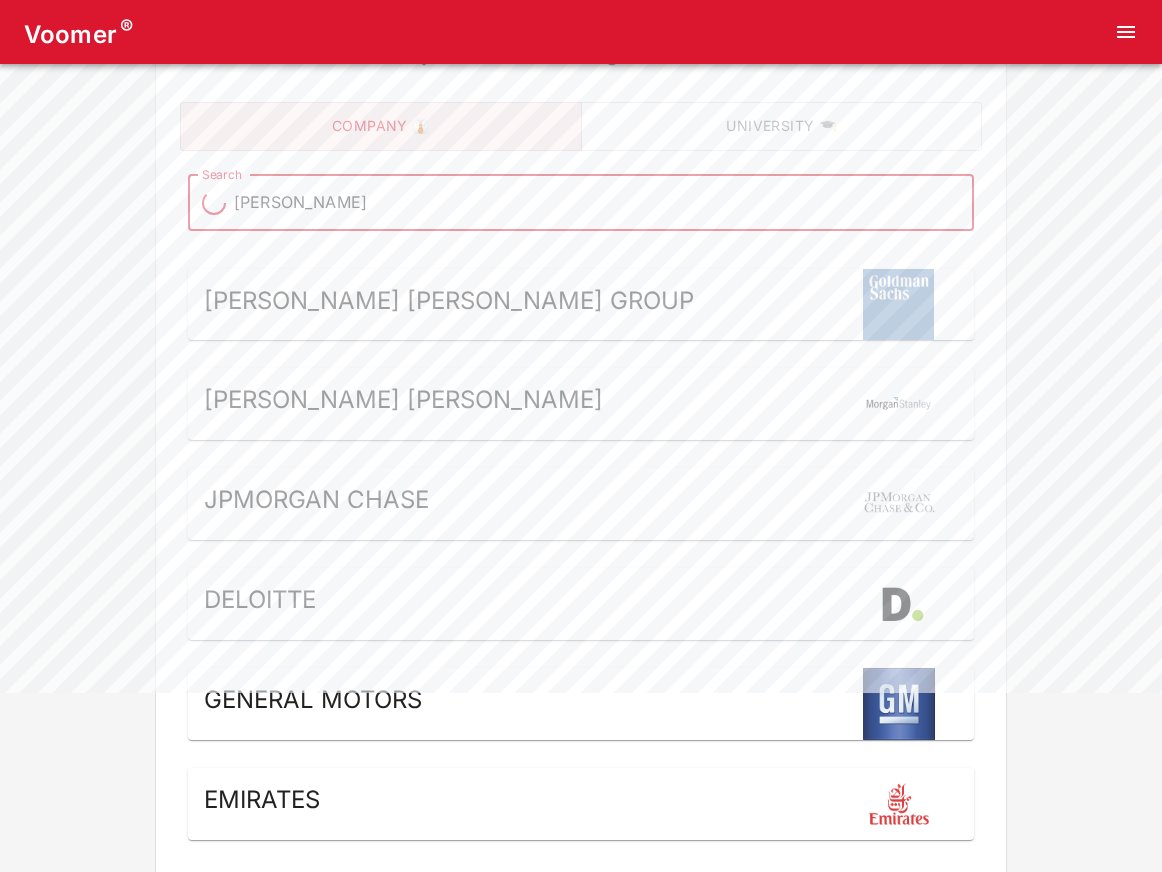 type on "[PERSON_NAME]" 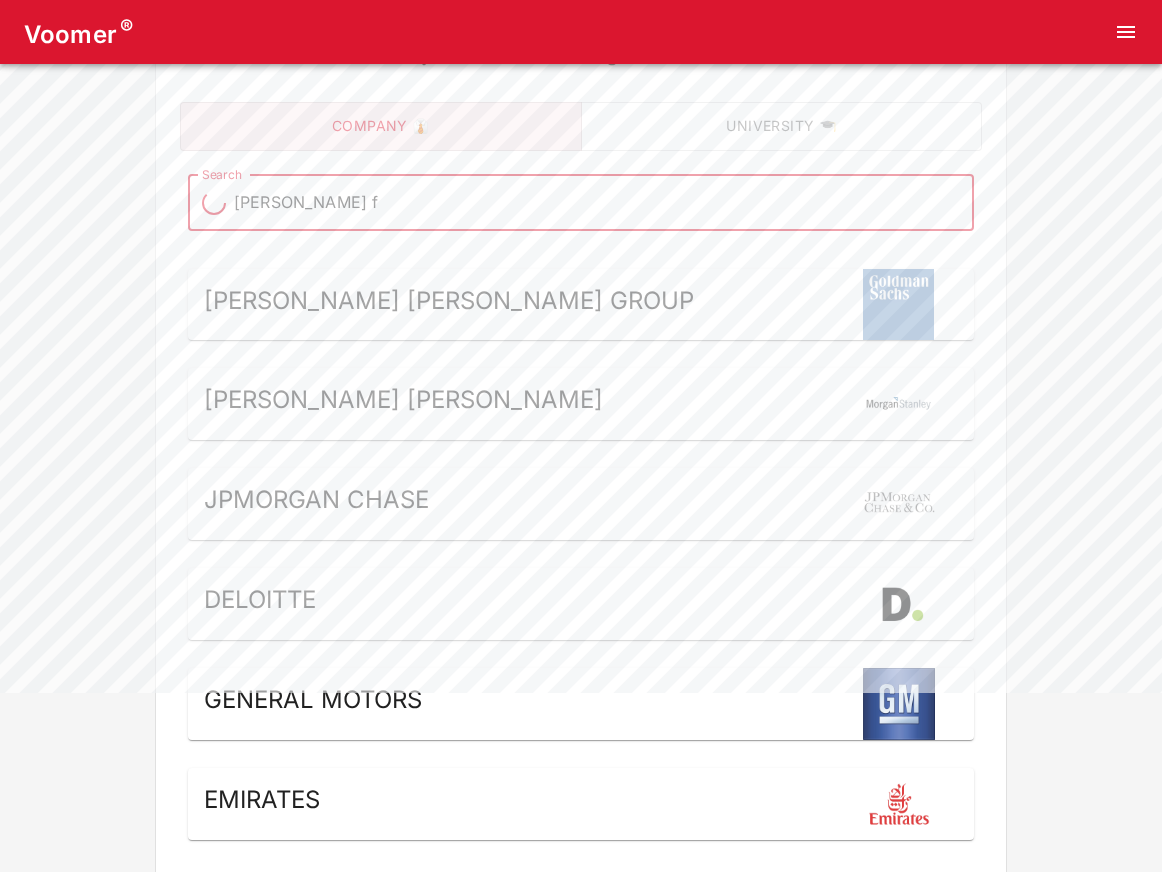 type on "[PERSON_NAME]" 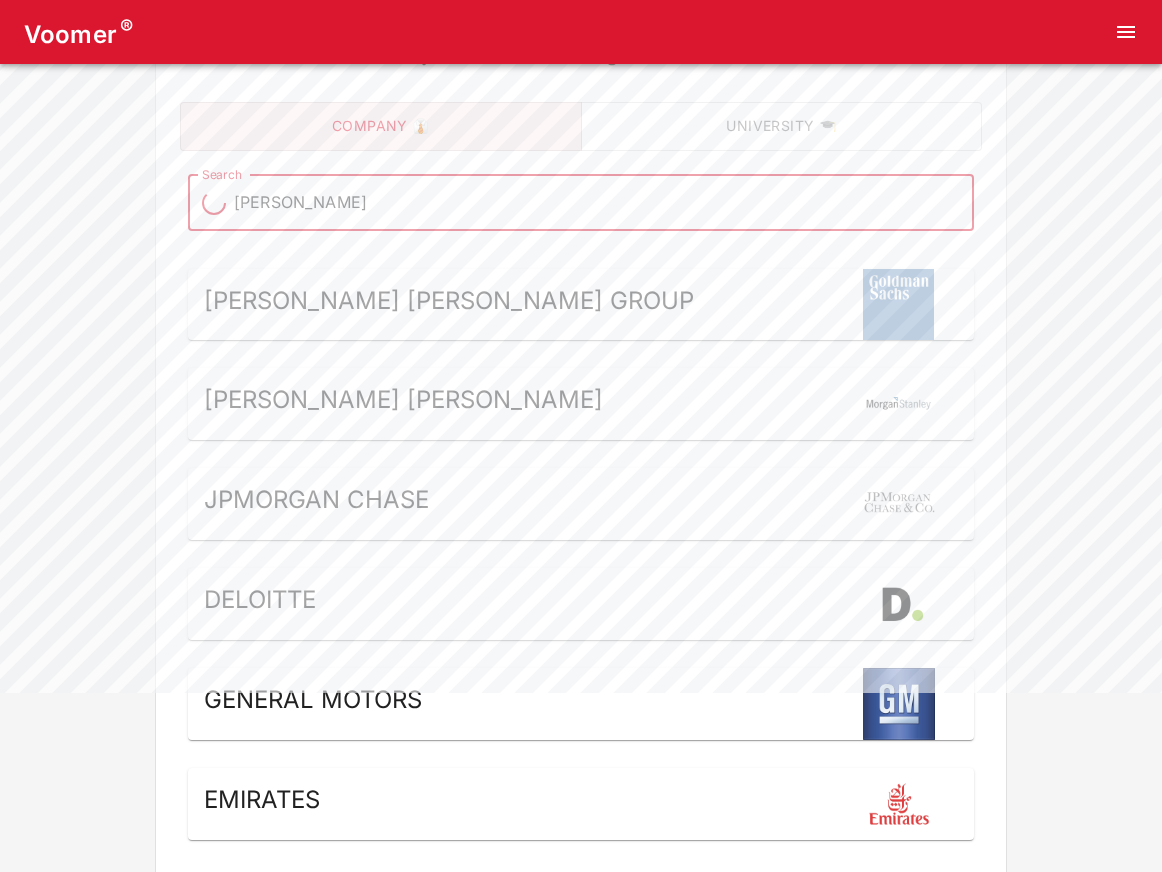 scroll, scrollTop: 52, scrollLeft: 0, axis: vertical 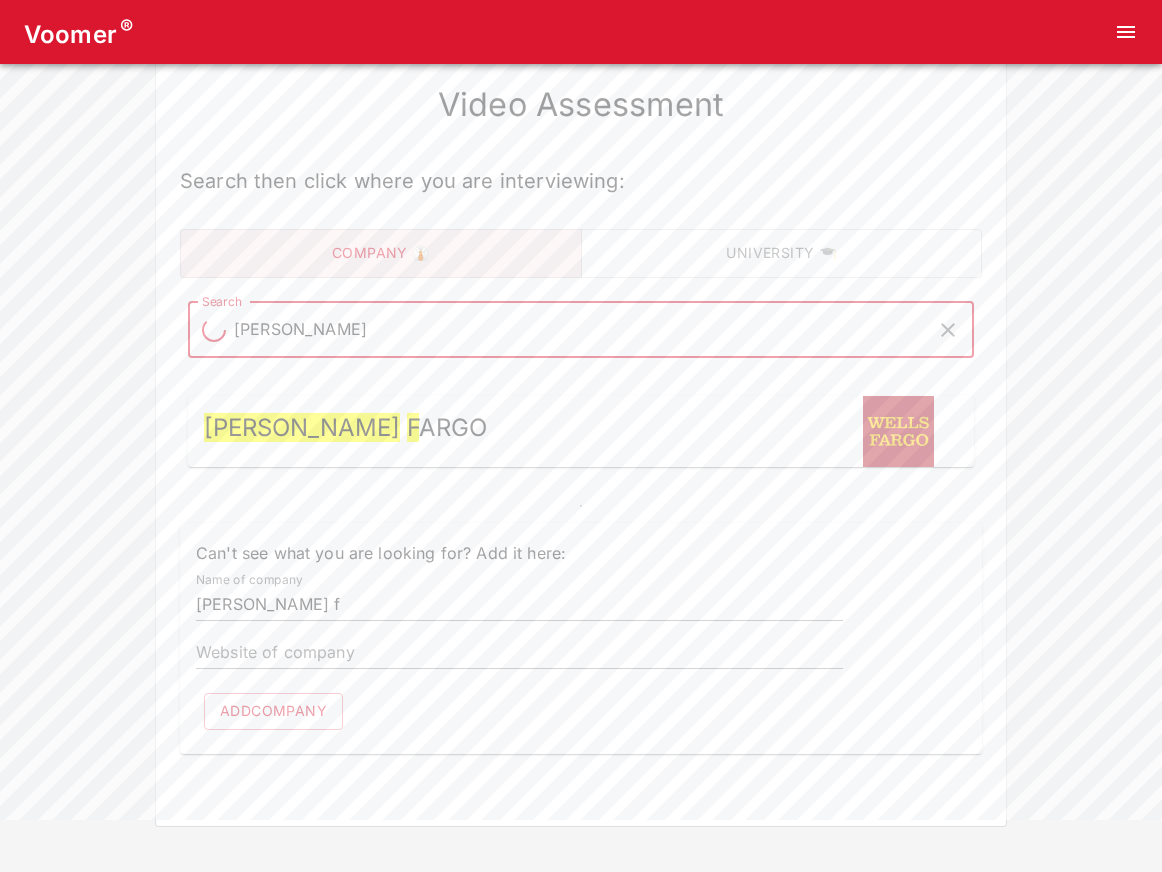 type on "[PERSON_NAME]" 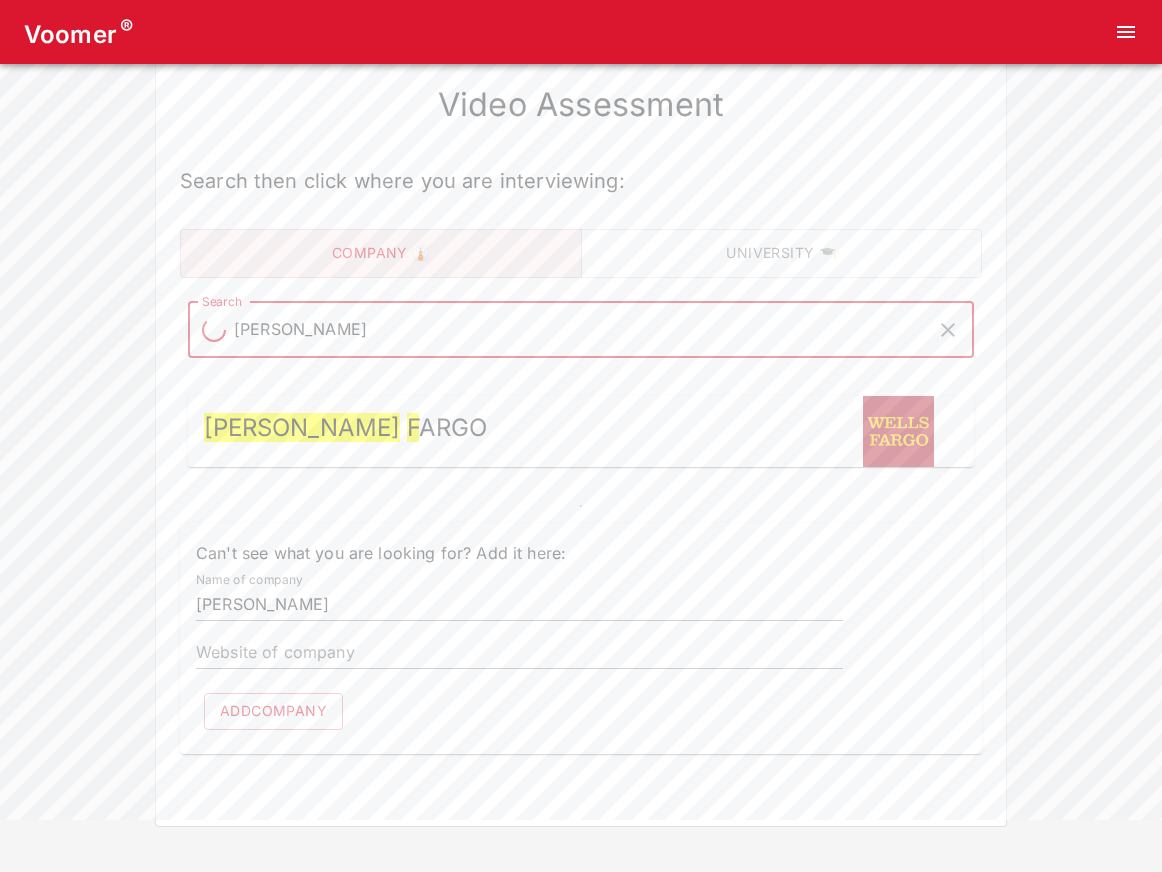 type on "[PERSON_NAME]" 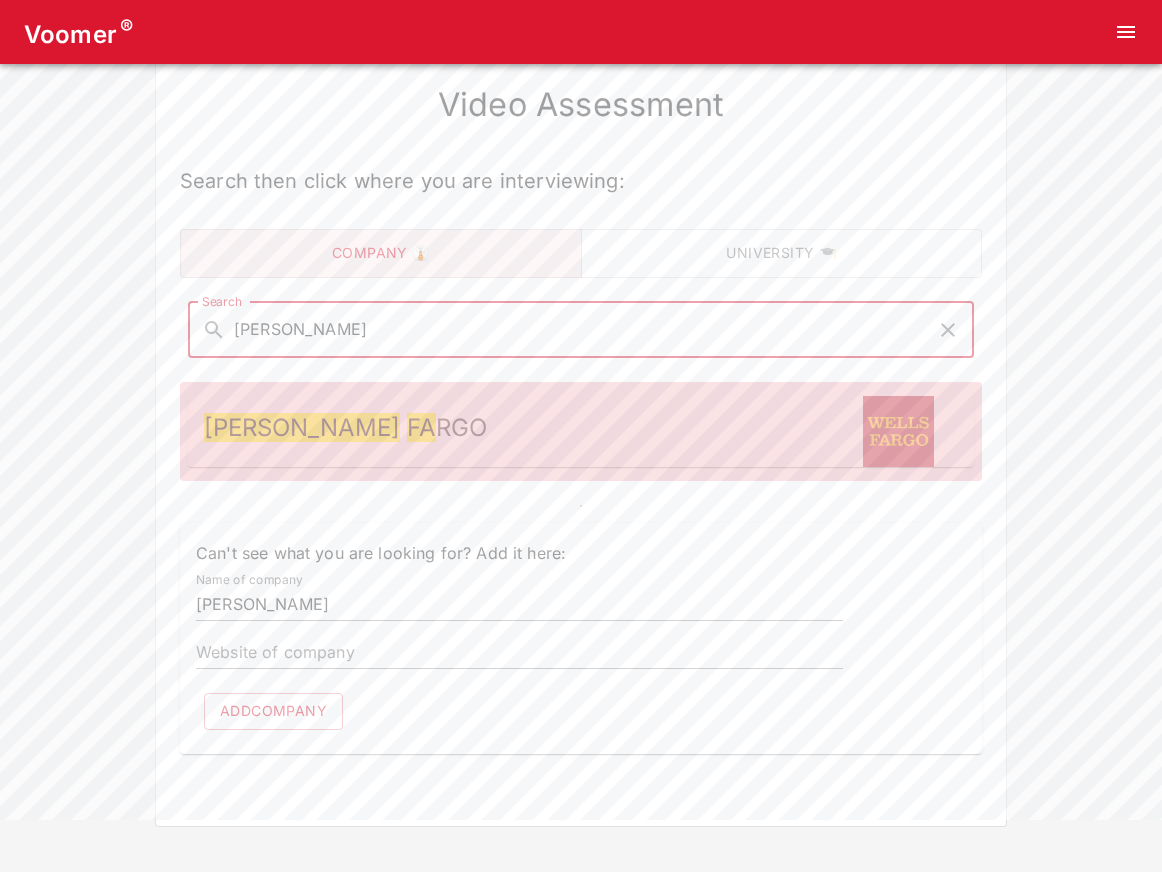 click on "[PERSON_NAME] rgo" at bounding box center [345, 428] 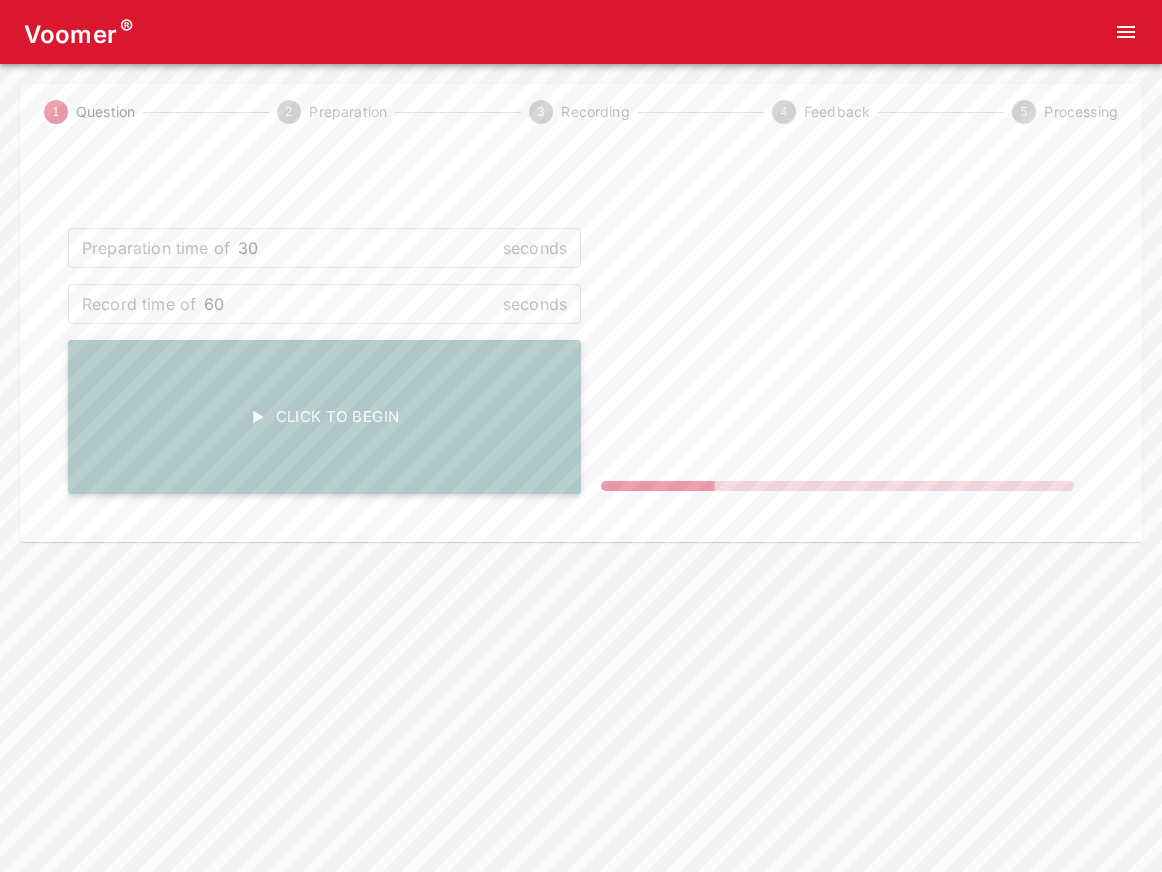 click on "Click To Begin" at bounding box center (324, 417) 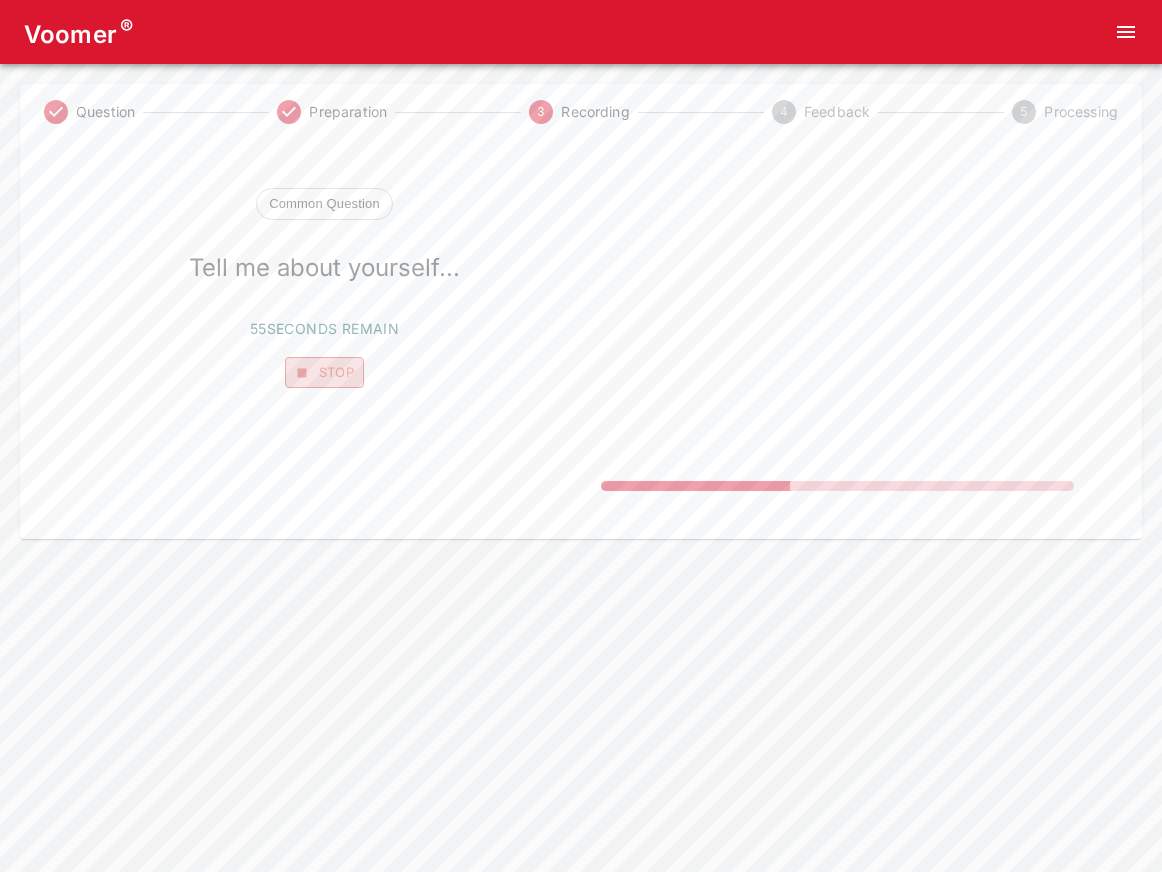 click on "Stop" at bounding box center (325, 372) 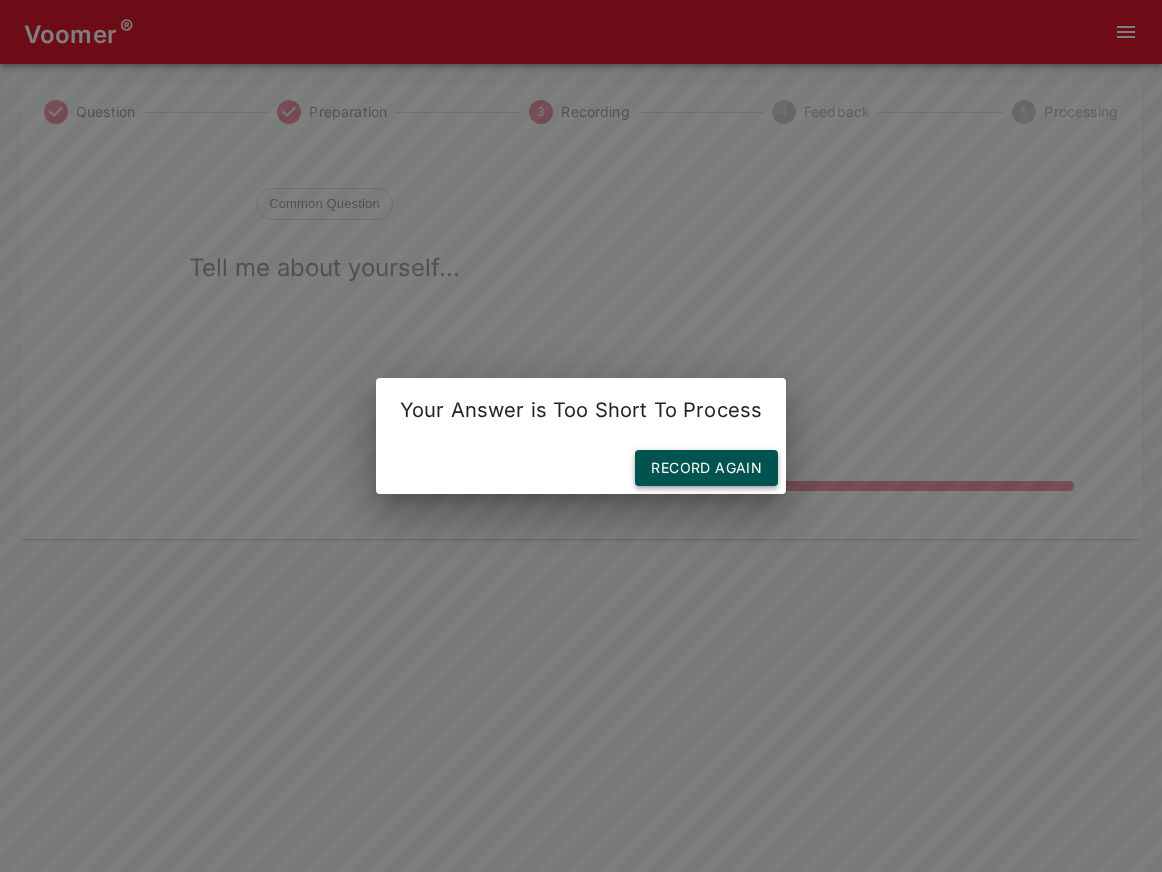 click on "Record Again" at bounding box center [706, 468] 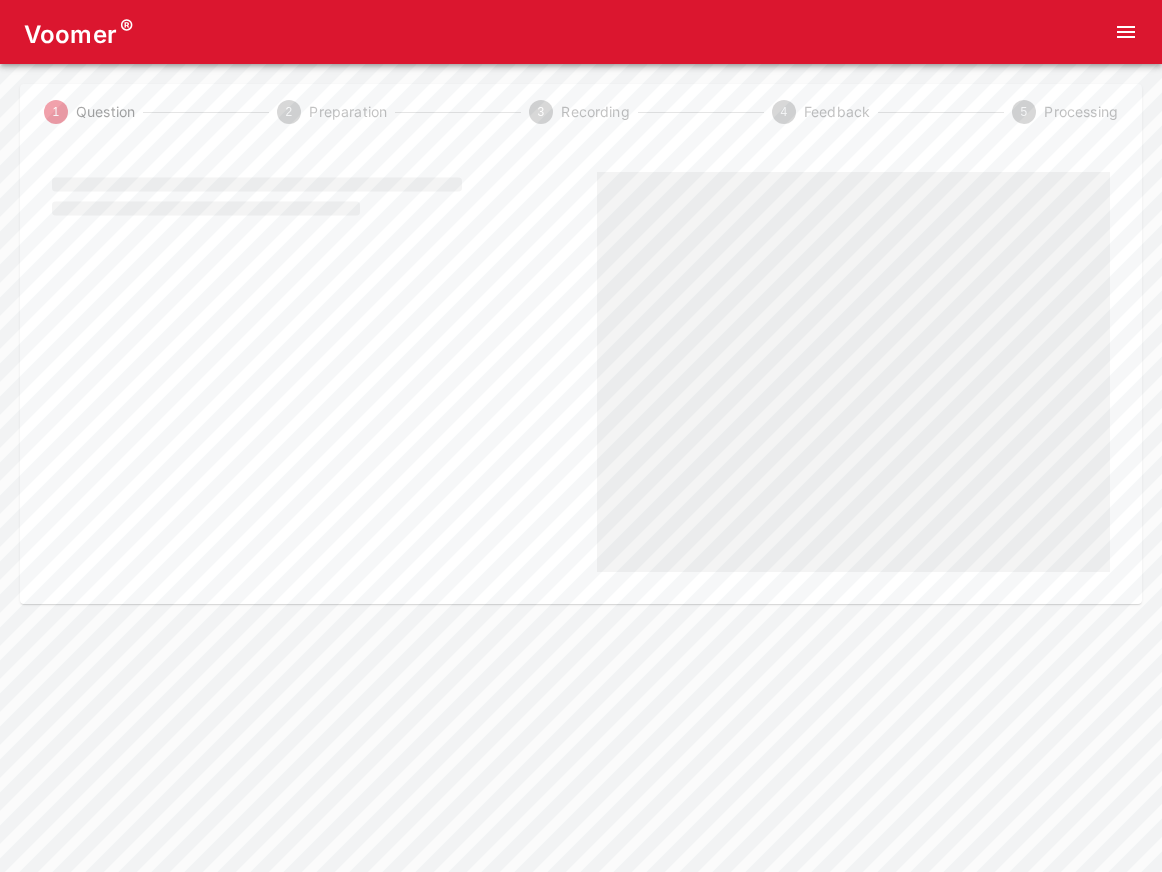scroll, scrollTop: 0, scrollLeft: 0, axis: both 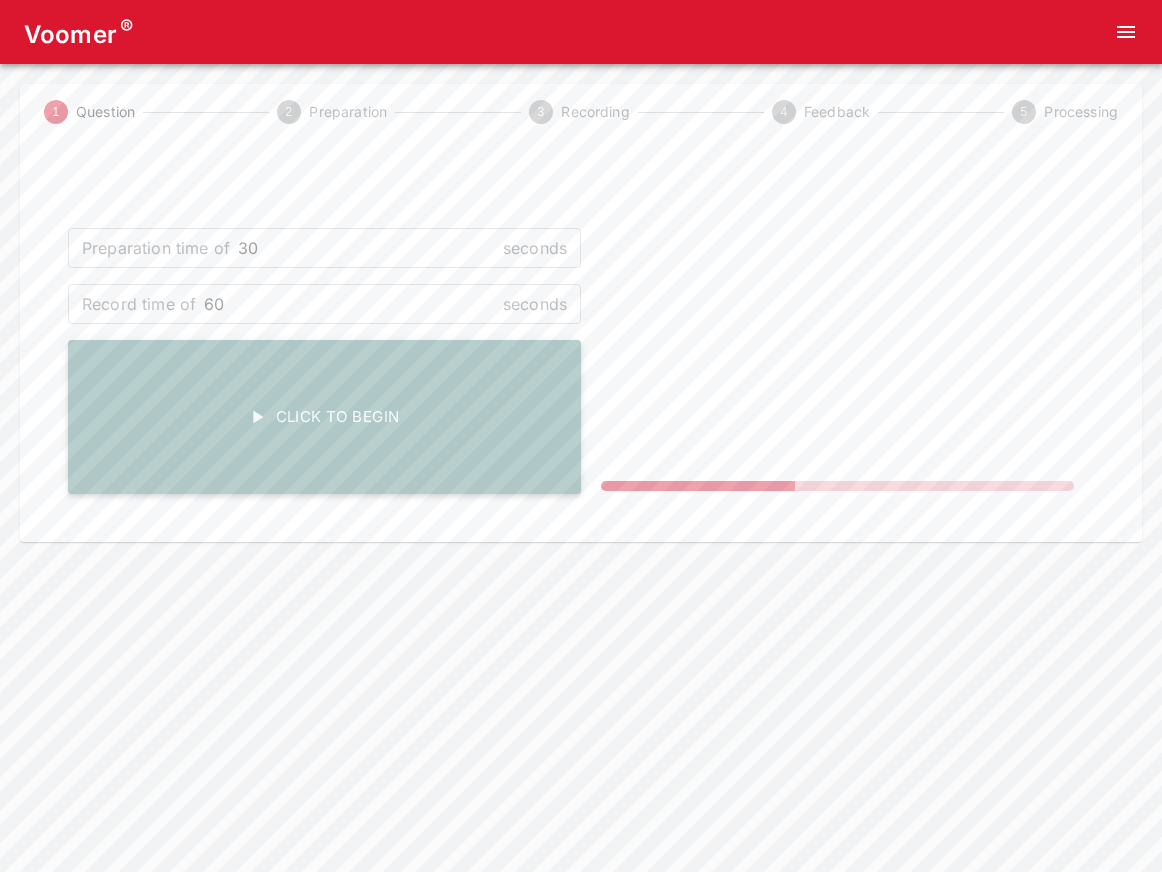 click on "Click To Begin" at bounding box center (324, 417) 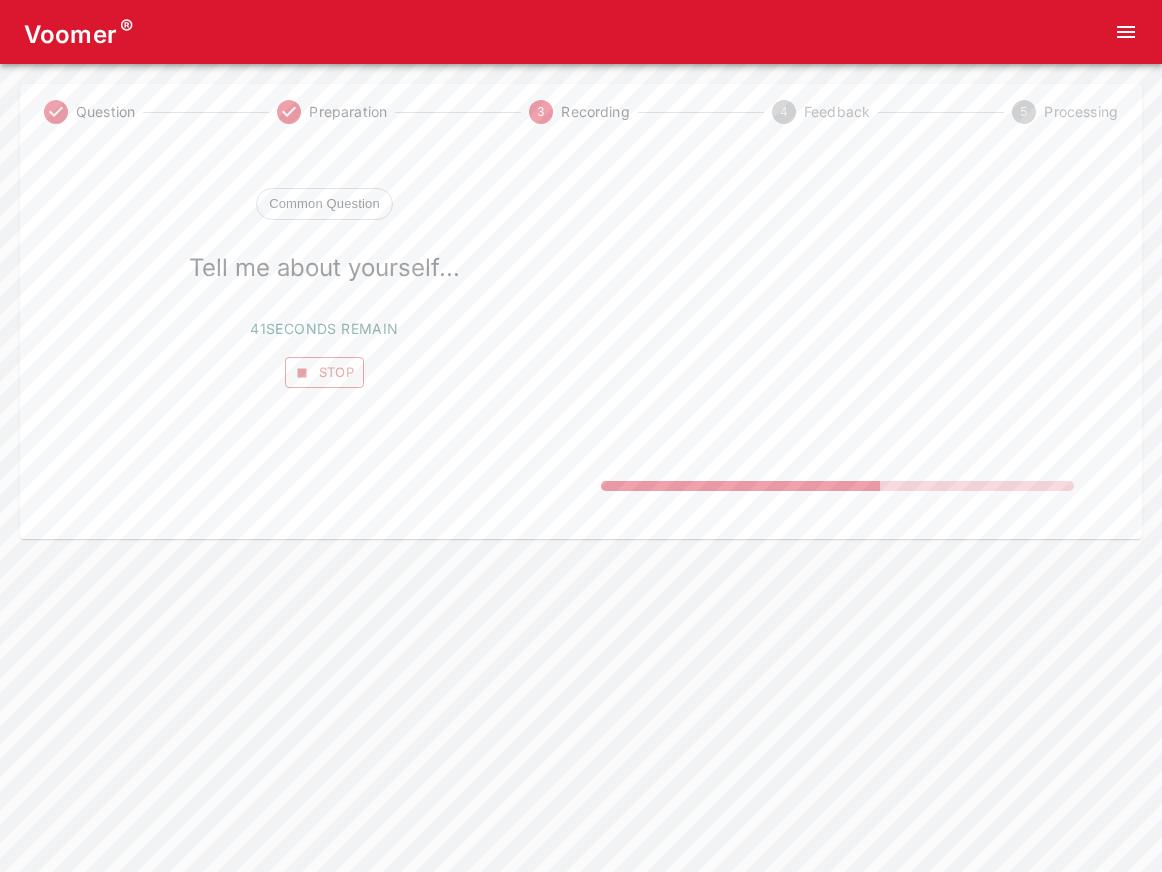 click on "Stop" at bounding box center [325, 372] 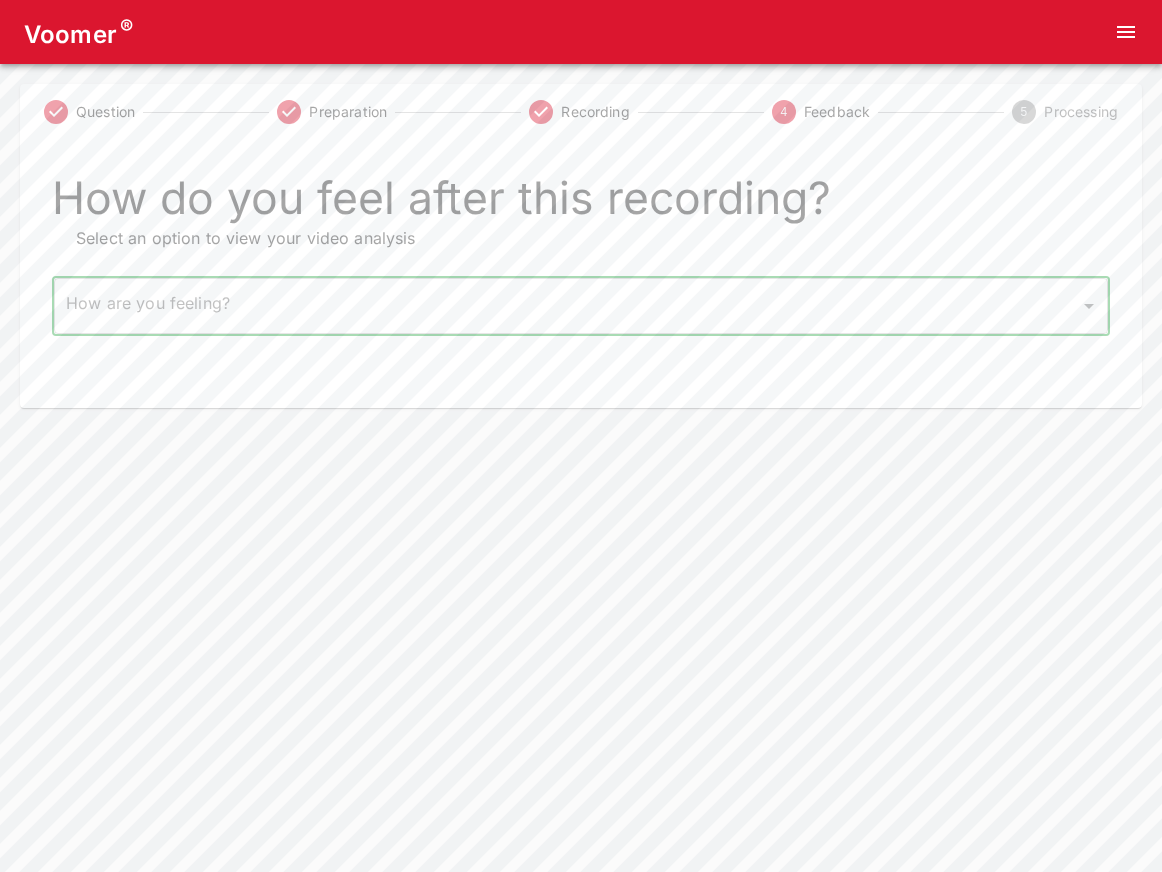 click 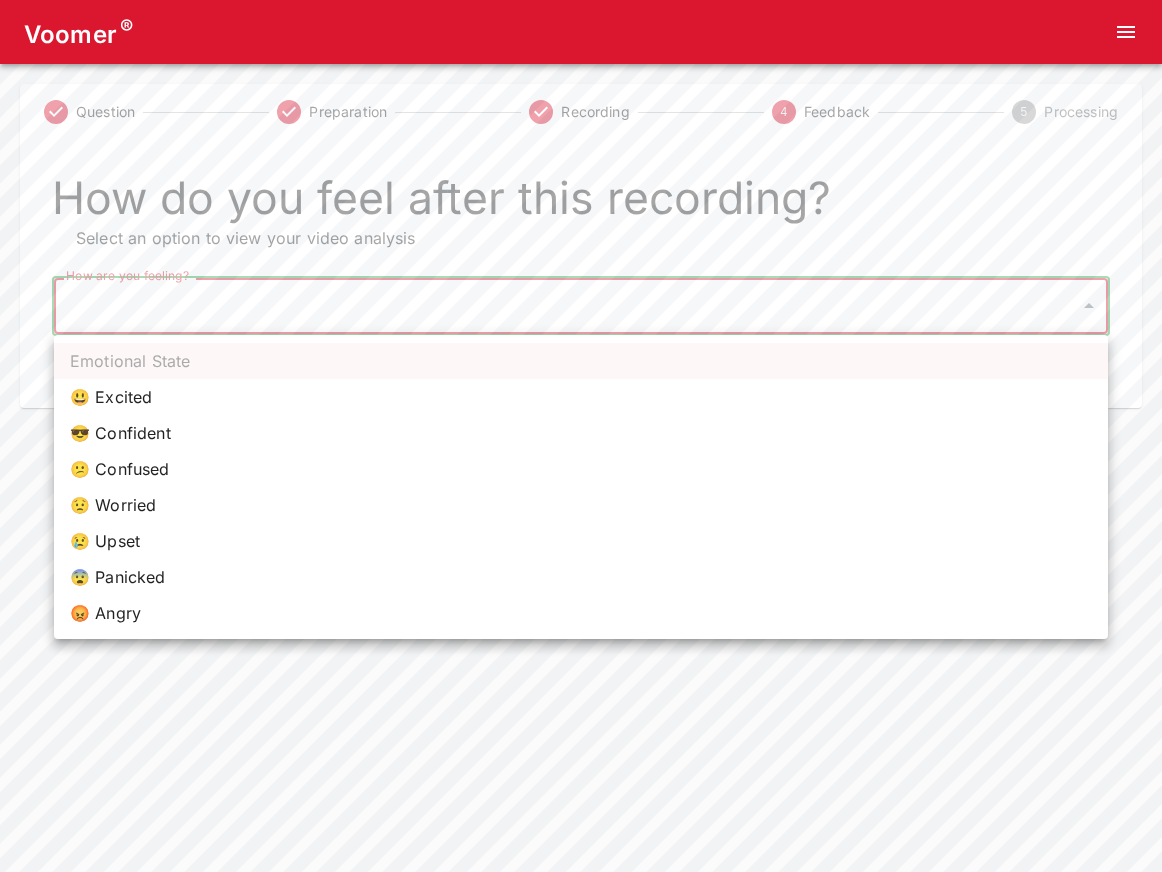 click on "Voomer ® Question Preparation Recording 4 Feedback 5 Processing How do you feel after this recording? Select an option to view your video analysis How are you feeling? ​ How are you feeling? Home Analysis Tokens: 0 Pricing Log Out Emotional State  😃 Excited  😎 Confident  😕 Confused 😟 Worried  😢 Upset  😨 Panicked  😡 Angry" at bounding box center [581, 204] 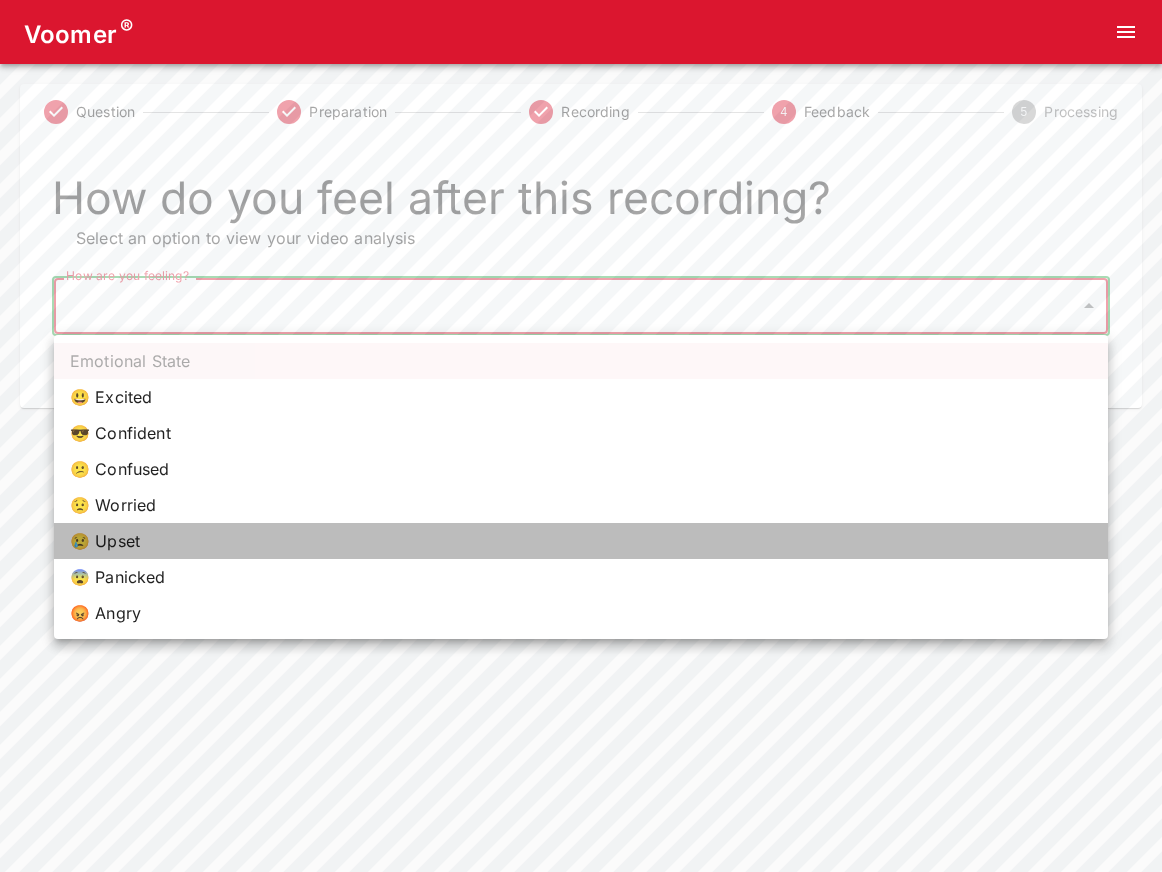 click on "😢 Upset" at bounding box center (581, 541) 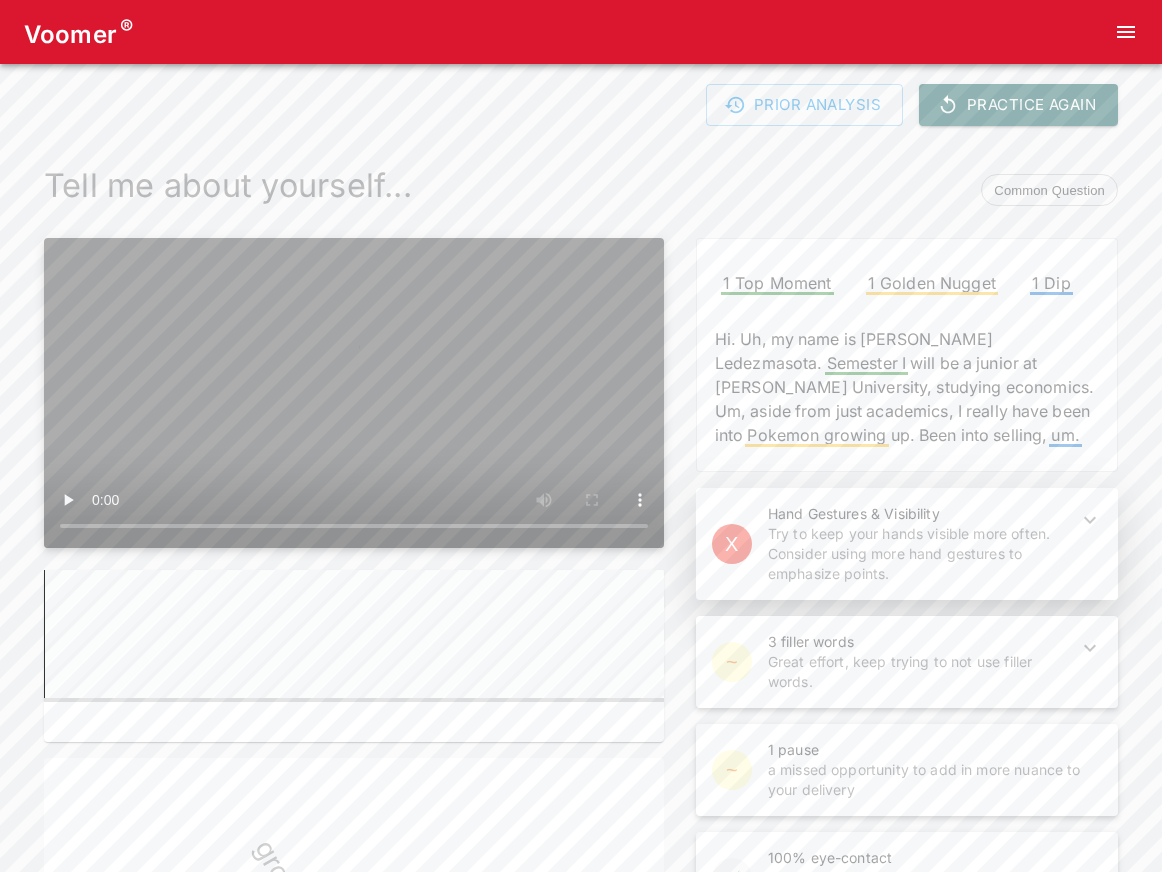 scroll, scrollTop: 0, scrollLeft: 0, axis: both 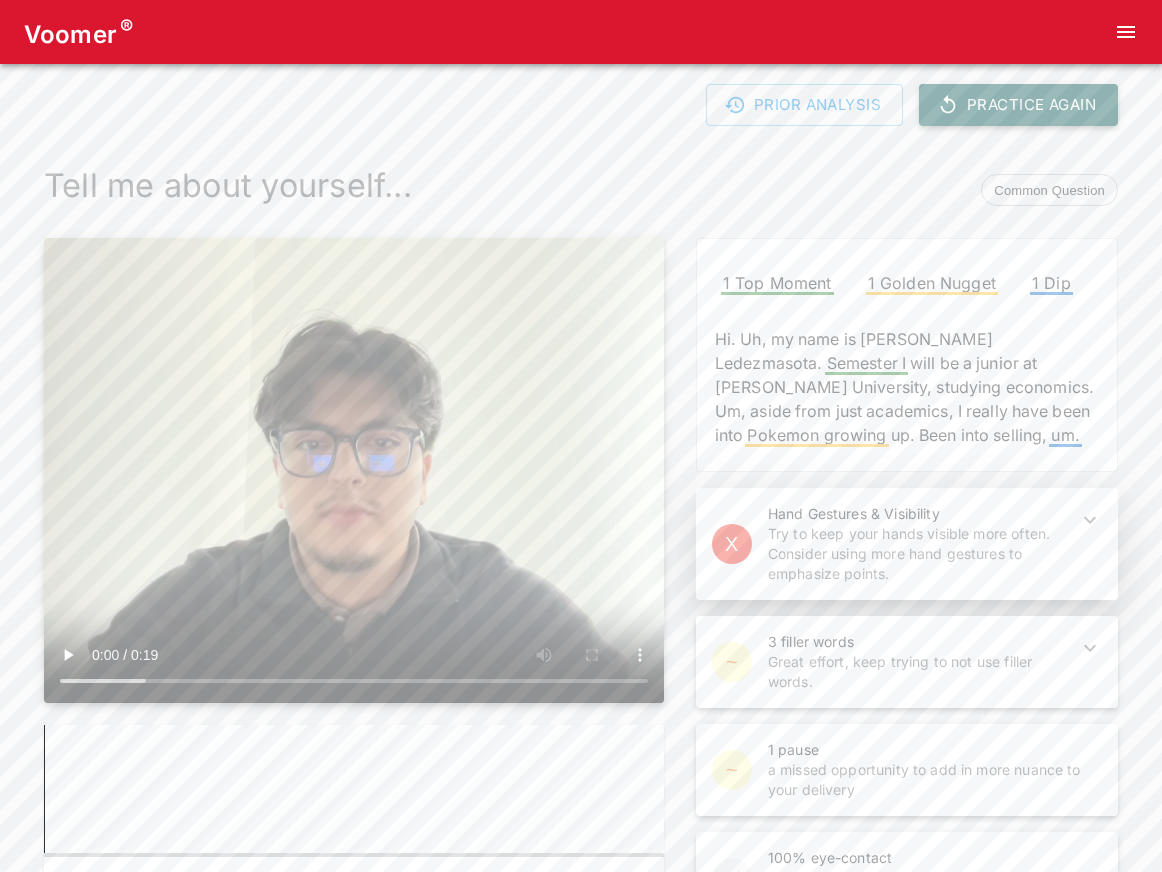 click on "Practice Again" at bounding box center [1018, 105] 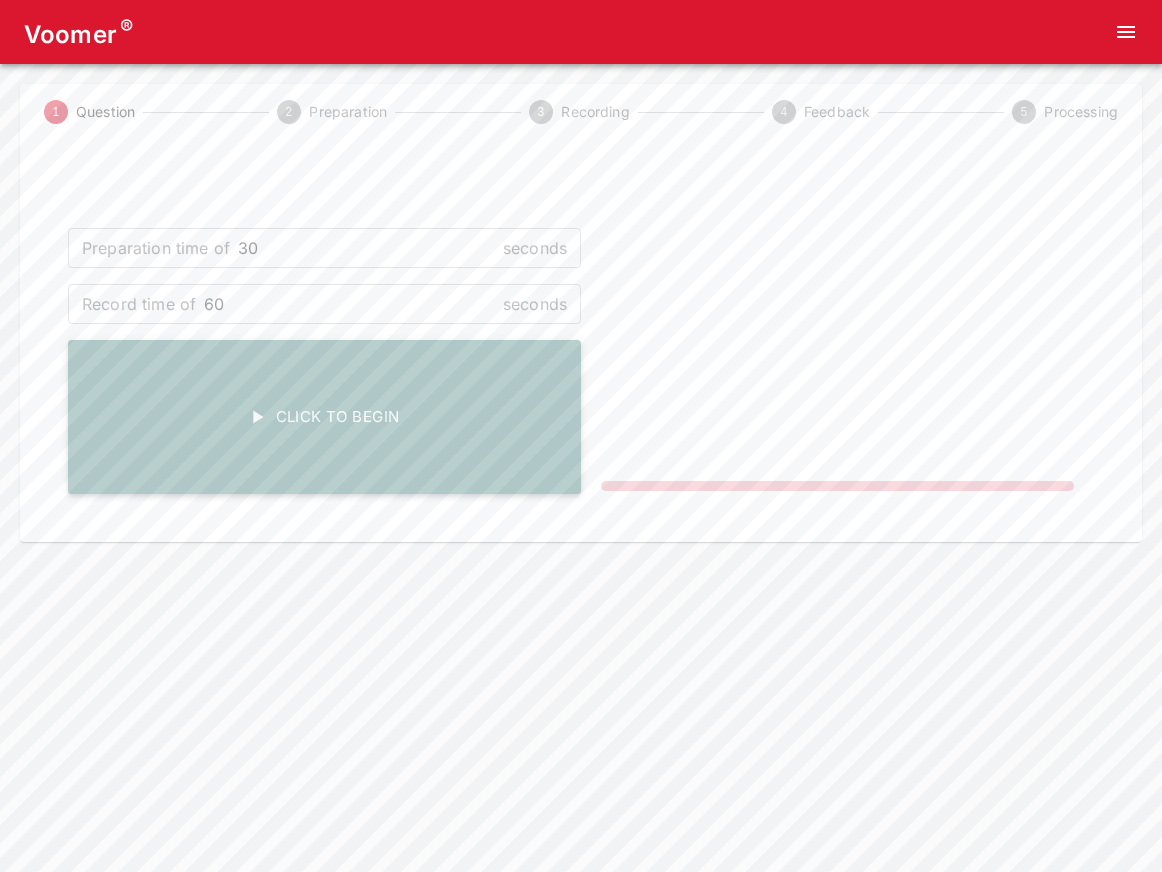 click on "Click To Begin" at bounding box center [324, 417] 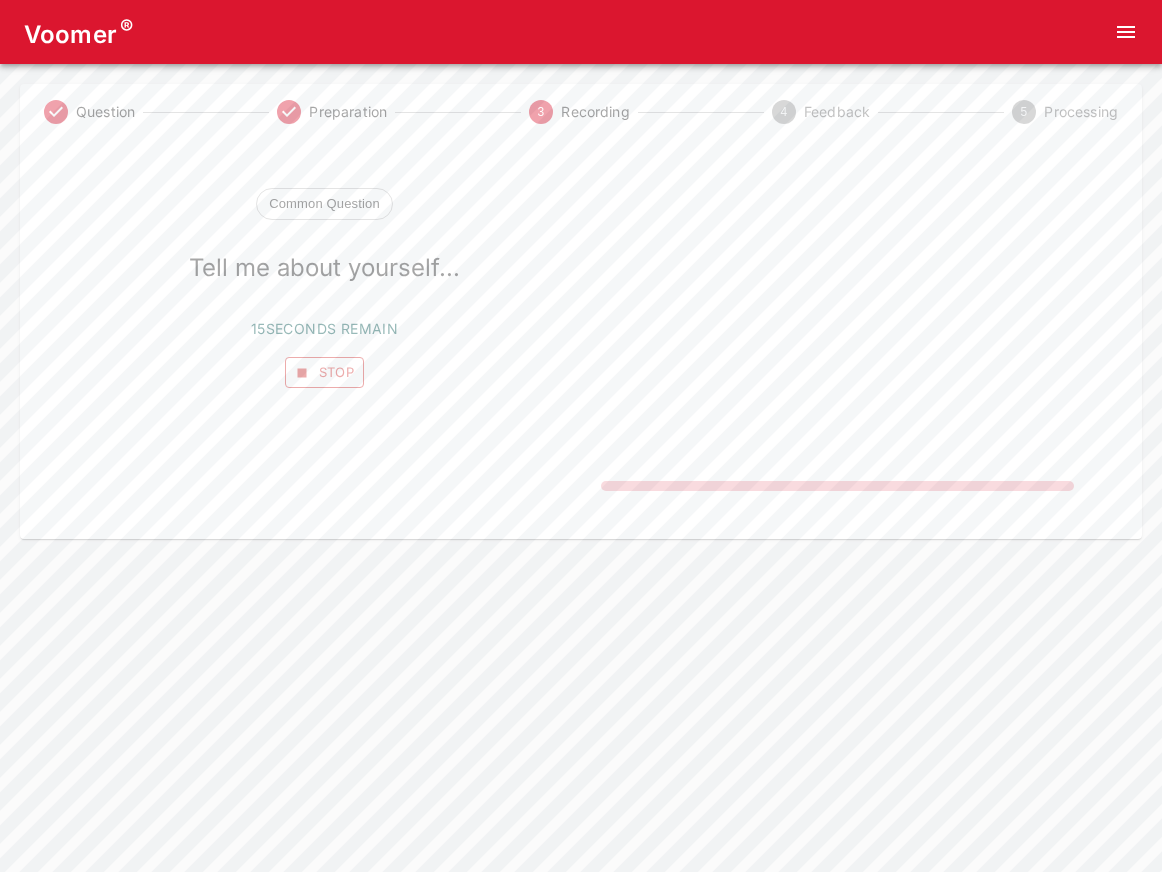 click on "Stop" at bounding box center (325, 372) 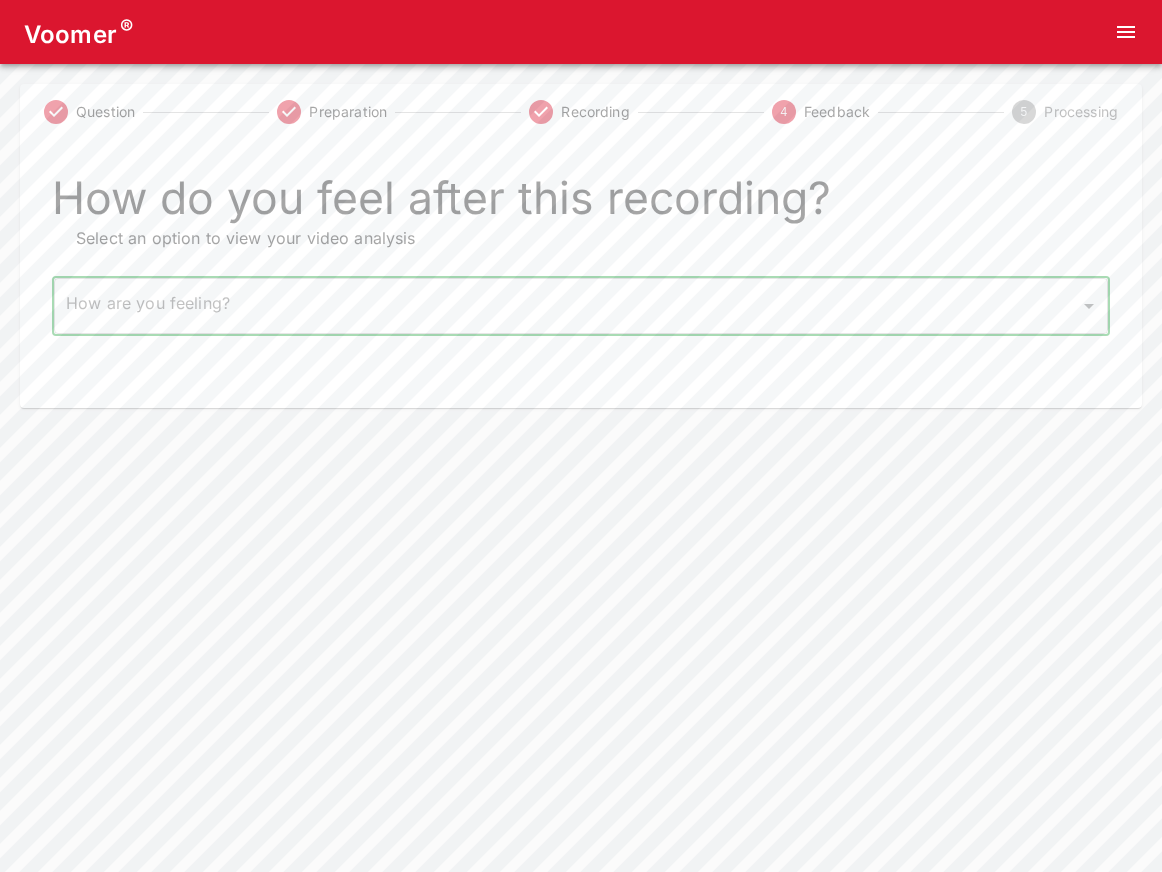 click on "Voomer ® Question Preparation Recording 4 Feedback 5 Processing How do you feel after this recording? Select an option to view your video analysis How are you feeling? ​ How are you feeling? Home Analysis Tokens: 0 Pricing Log Out" at bounding box center [581, 204] 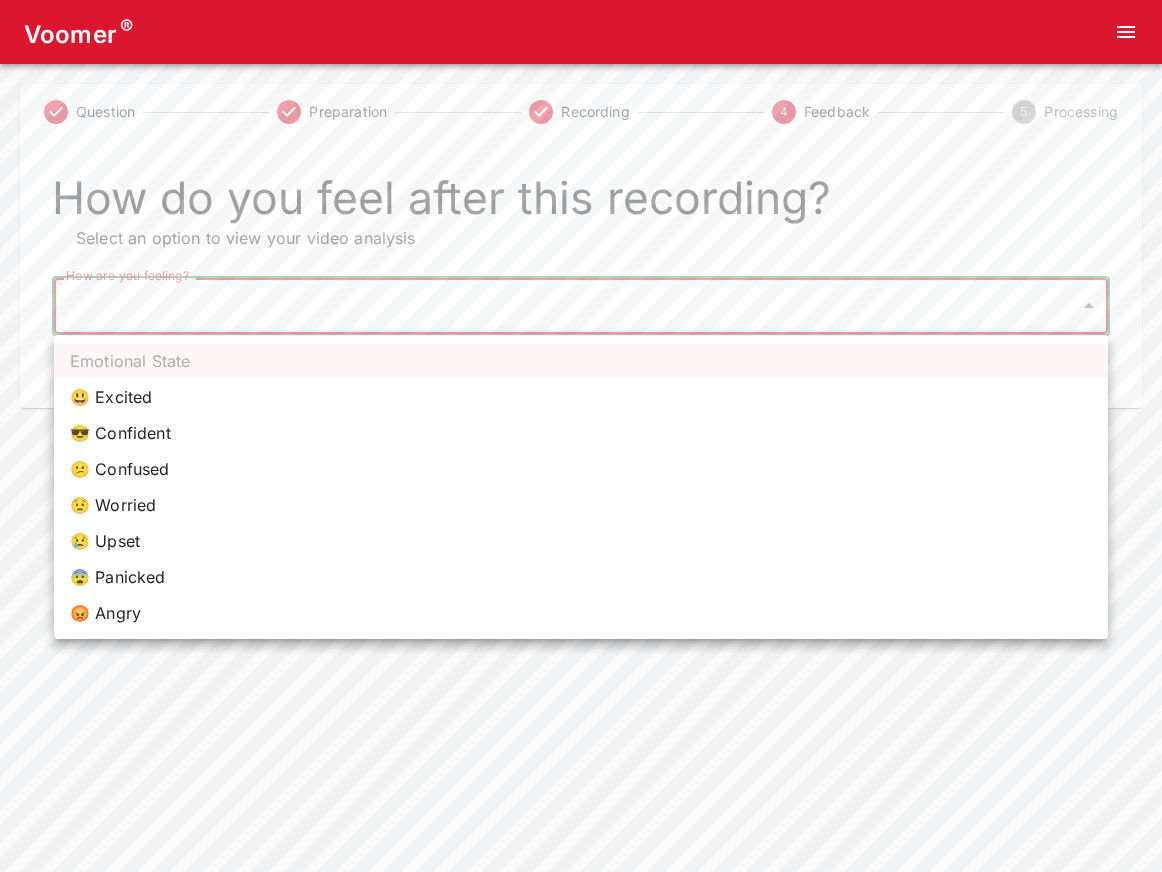 click on "😨 Panicked" at bounding box center [581, 577] 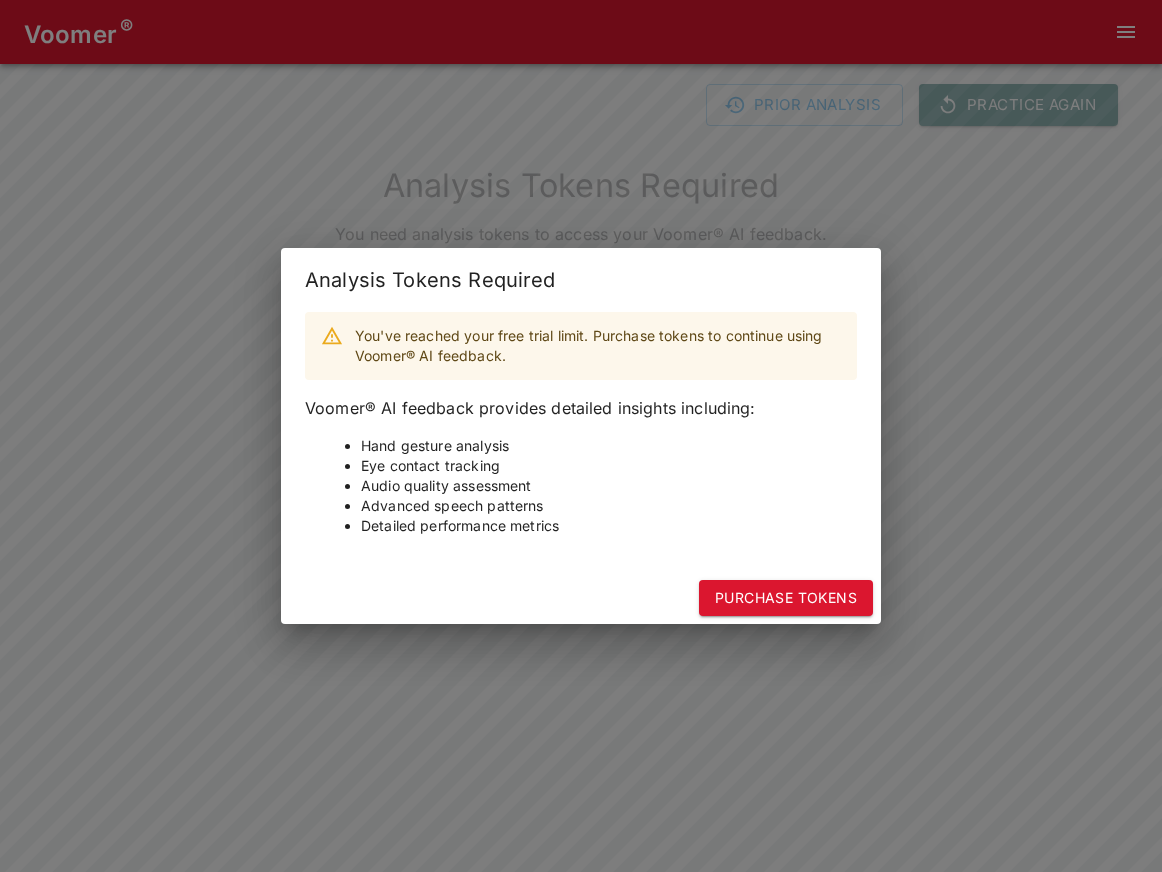 click on "Analysis Tokens Required You've reached your free trial limit. Purchase tokens to continue using Voomer® AI feedback. Voomer® AI feedback provides detailed insights including: Hand gesture analysis Eye contact tracking Audio quality assessment Advanced speech patterns Detailed performance metrics Purchase Tokens" at bounding box center (581, 436) 